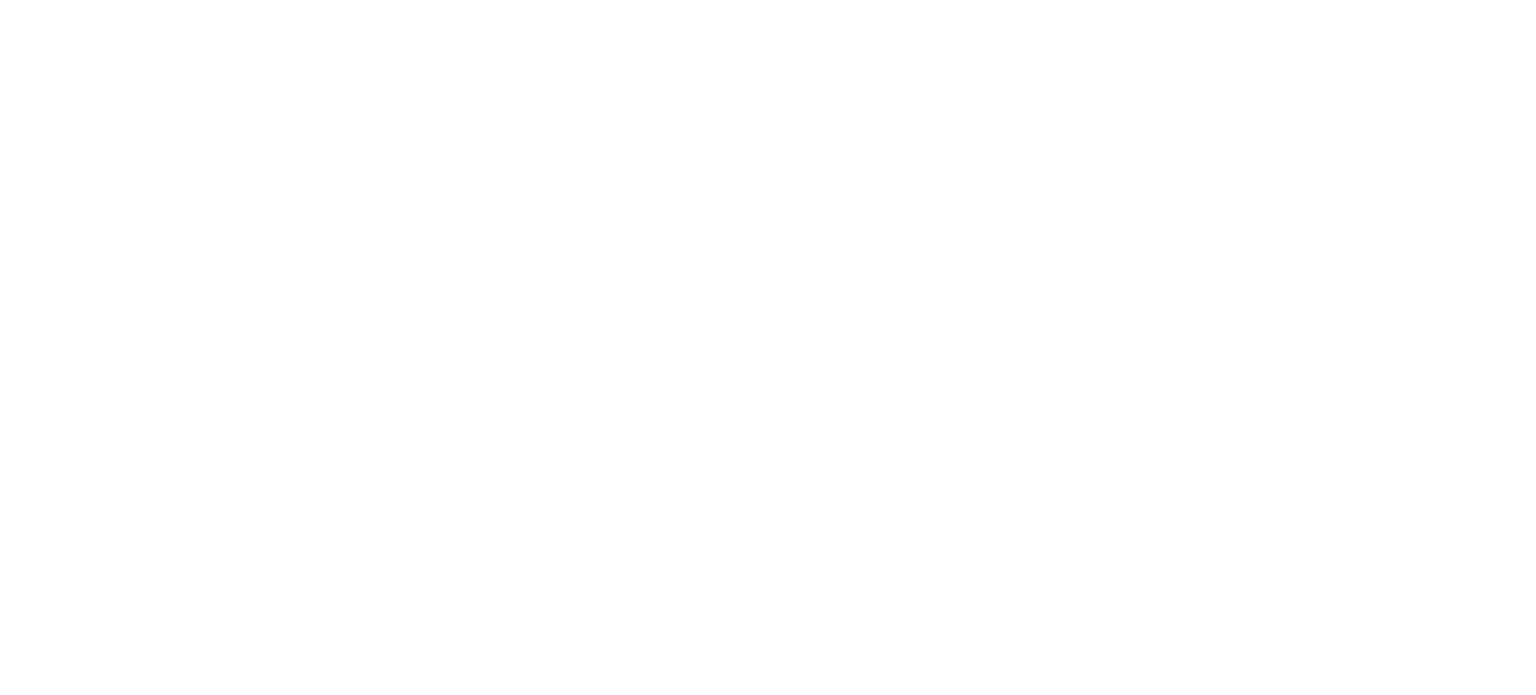 scroll, scrollTop: 0, scrollLeft: 0, axis: both 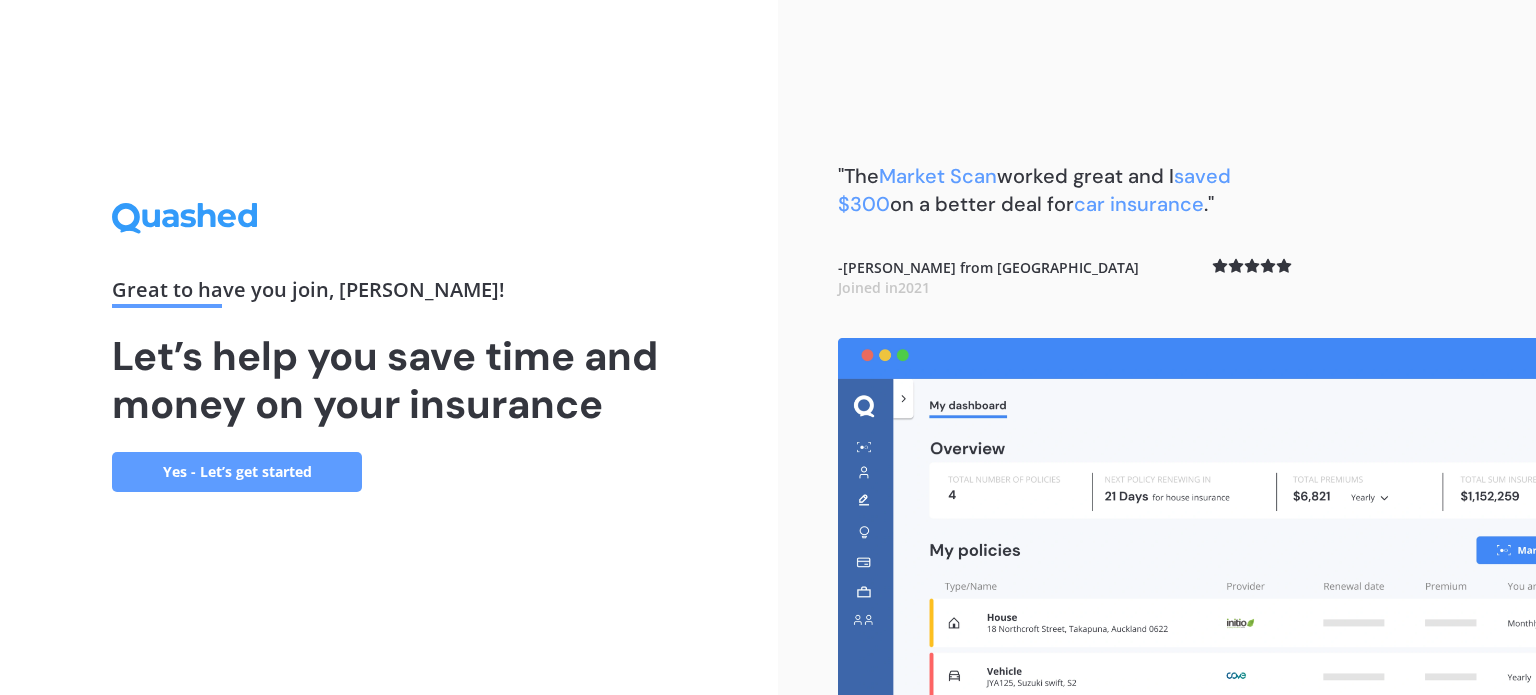 click on "Yes - Let’s get started" at bounding box center (237, 472) 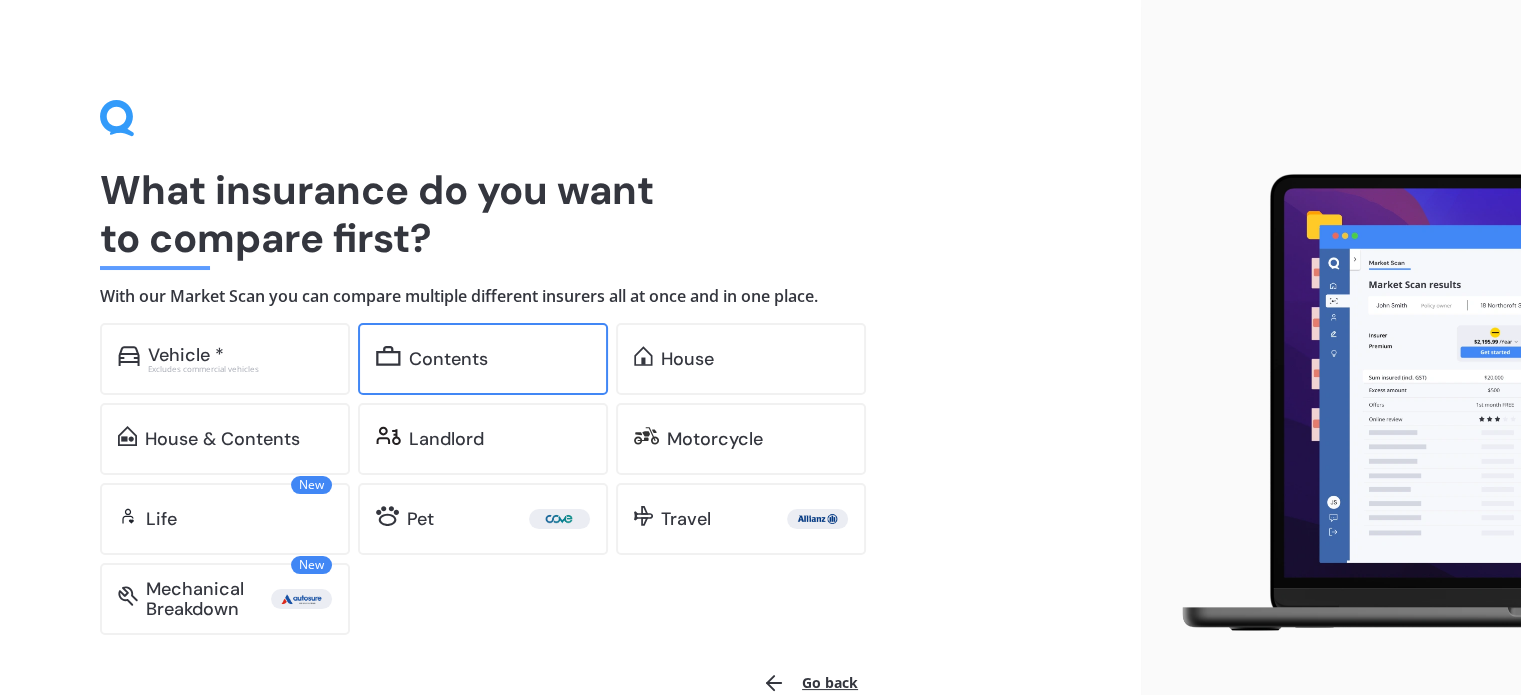 click on "Contents" at bounding box center (499, 359) 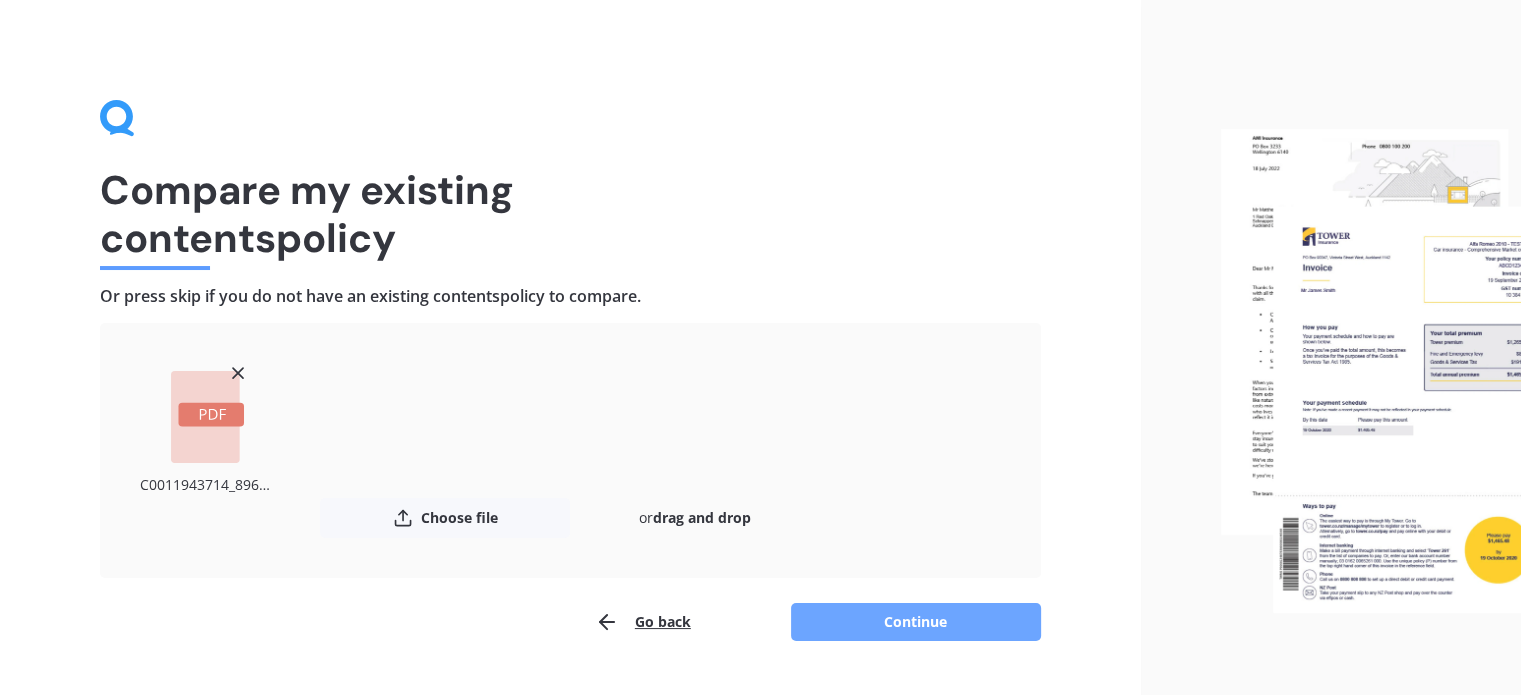 click on "Continue" at bounding box center (916, 622) 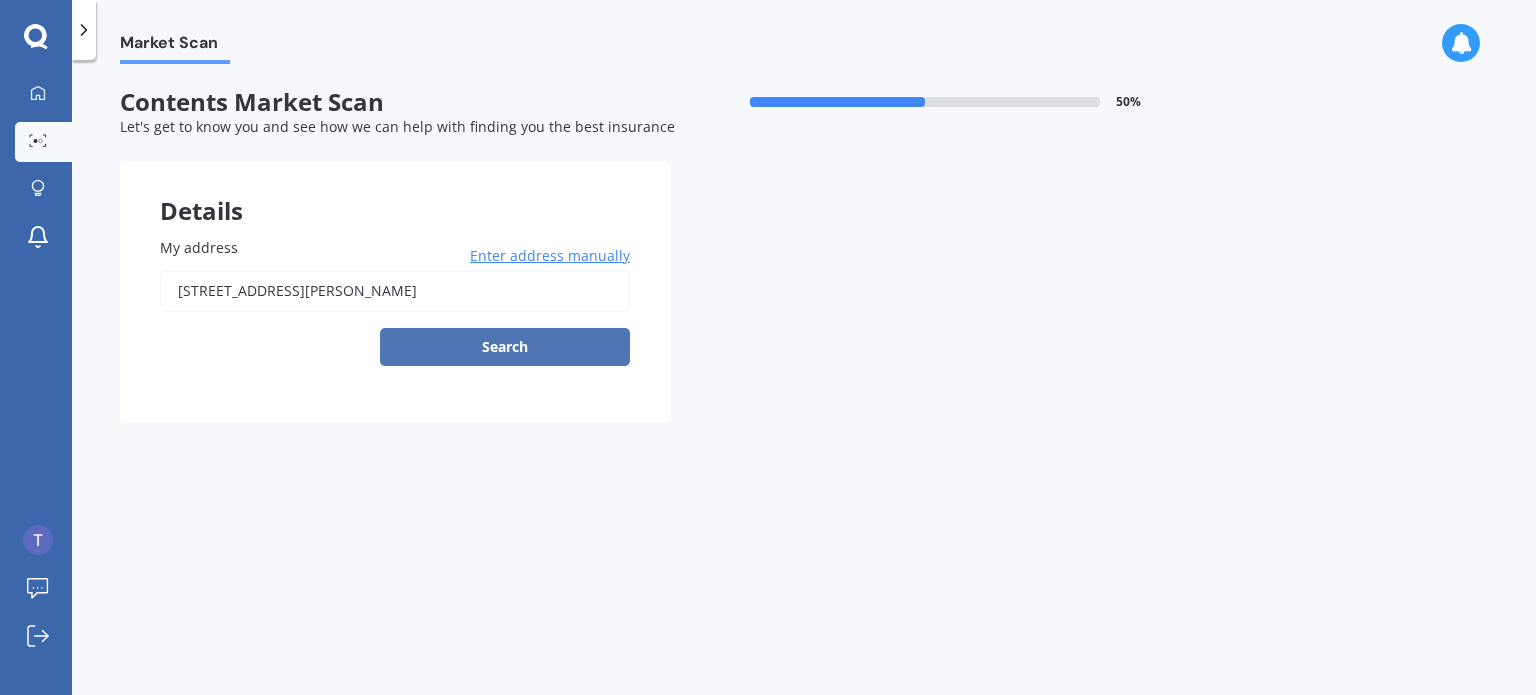 click on "Search" at bounding box center (505, 347) 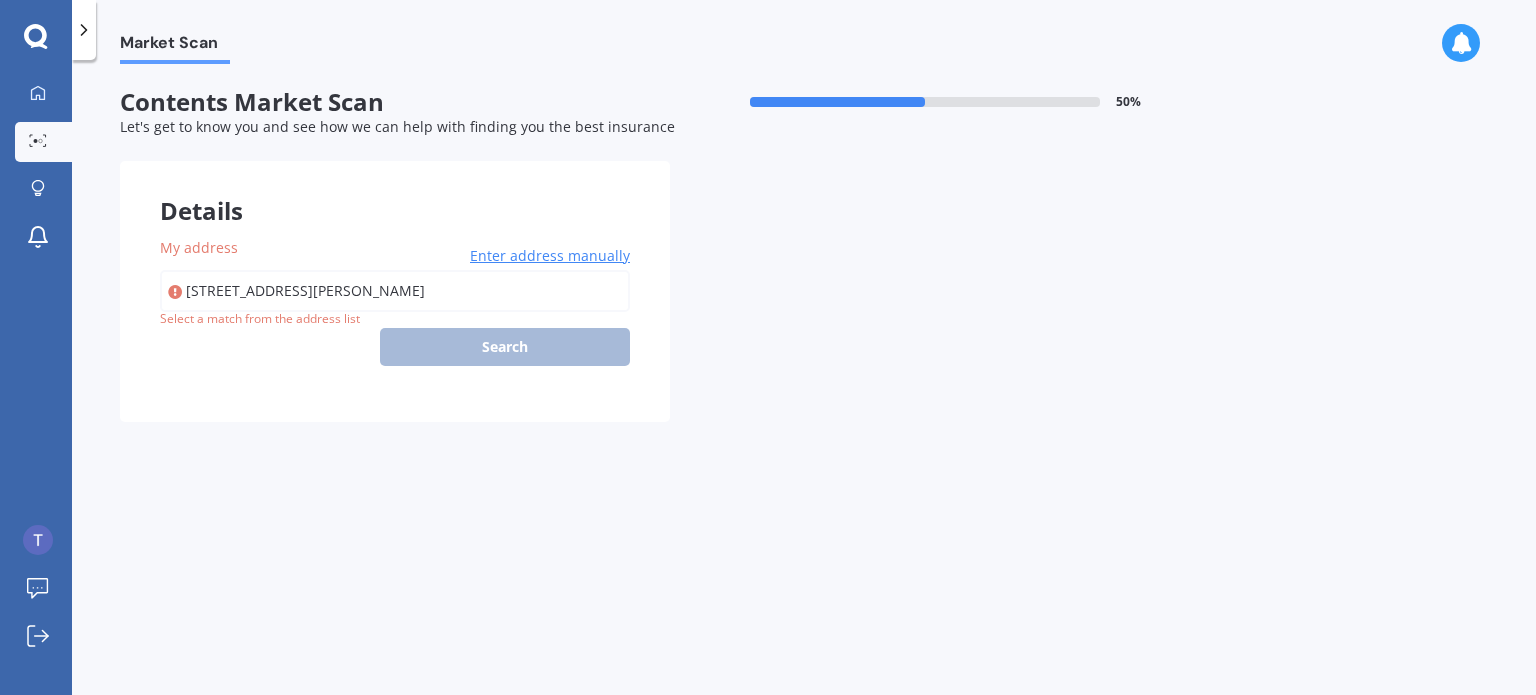 type on "[STREET_ADDRESS][PERSON_NAME]" 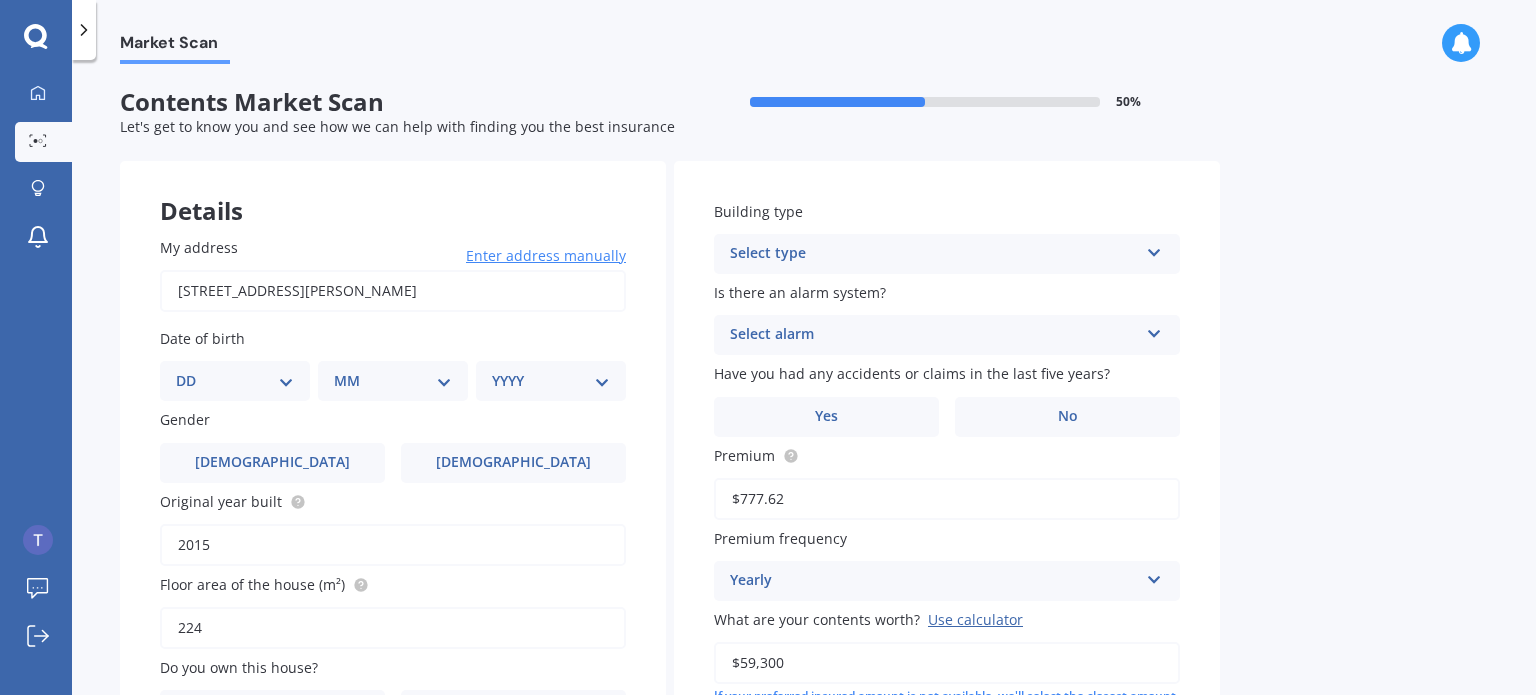 click on "DD 01 02 03 04 05 06 07 08 09 10 11 12 13 14 15 16 17 18 19 20 21 22 23 24 25 26 27 28 29 30 31" at bounding box center (235, 381) 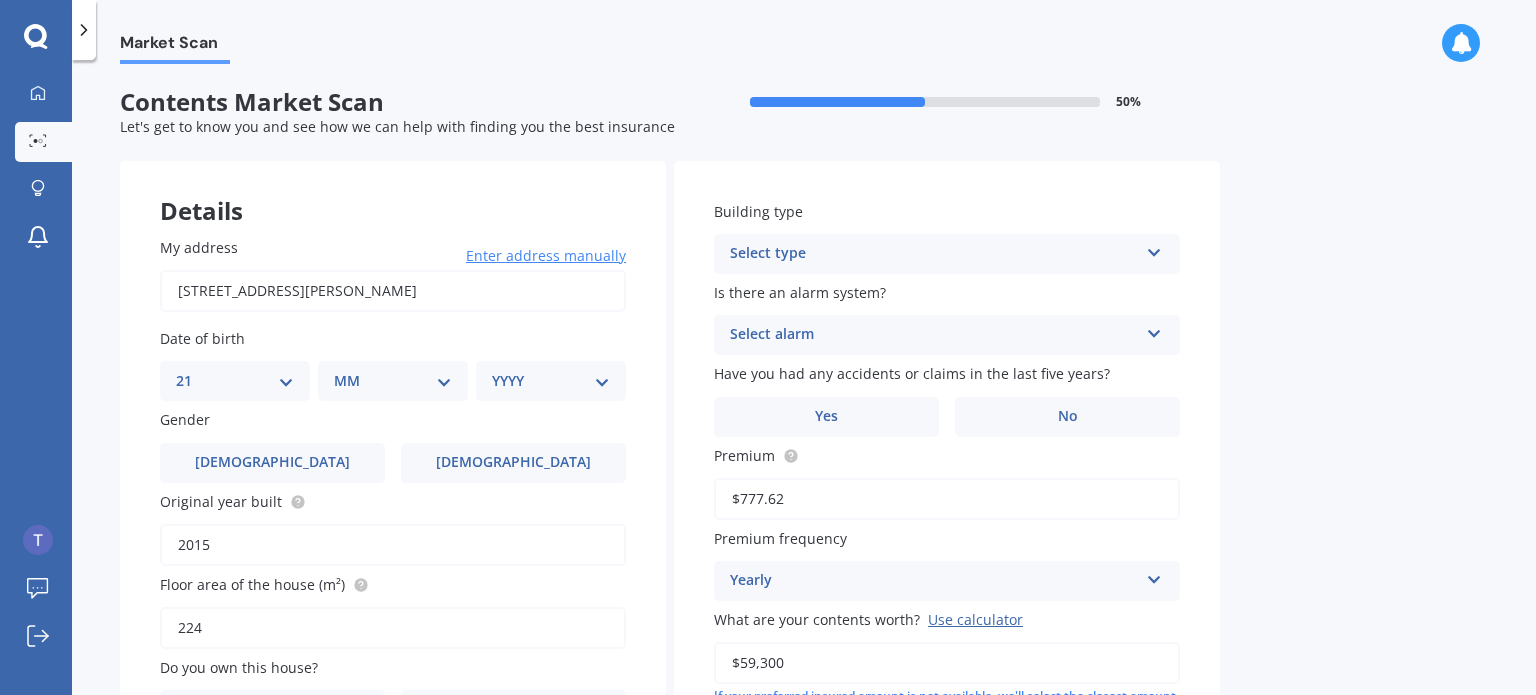 click on "DD 01 02 03 04 05 06 07 08 09 10 11 12 13 14 15 16 17 18 19 20 21 22 23 24 25 26 27 28 29 30 31" at bounding box center [235, 381] 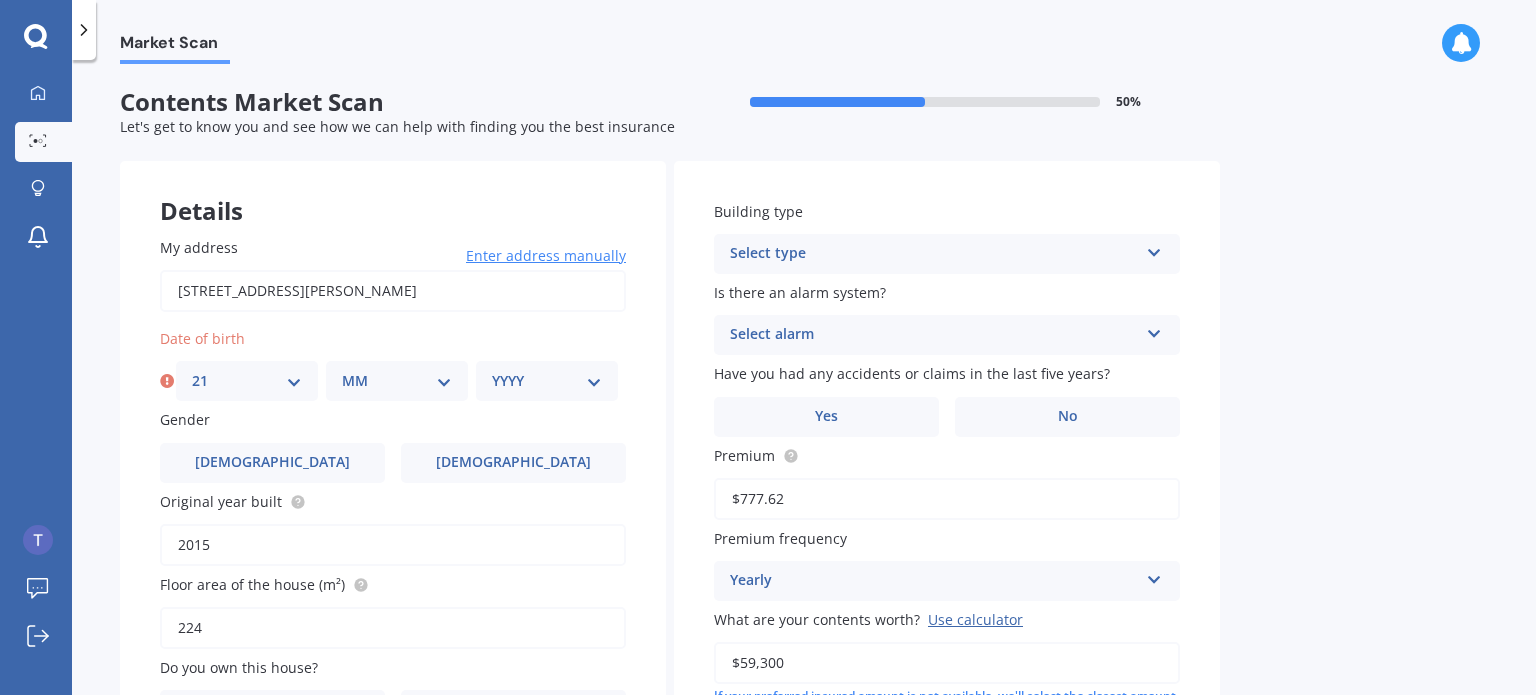 click on "MM 01 02 03 04 05 06 07 08 09 10 11 12" at bounding box center (397, 381) 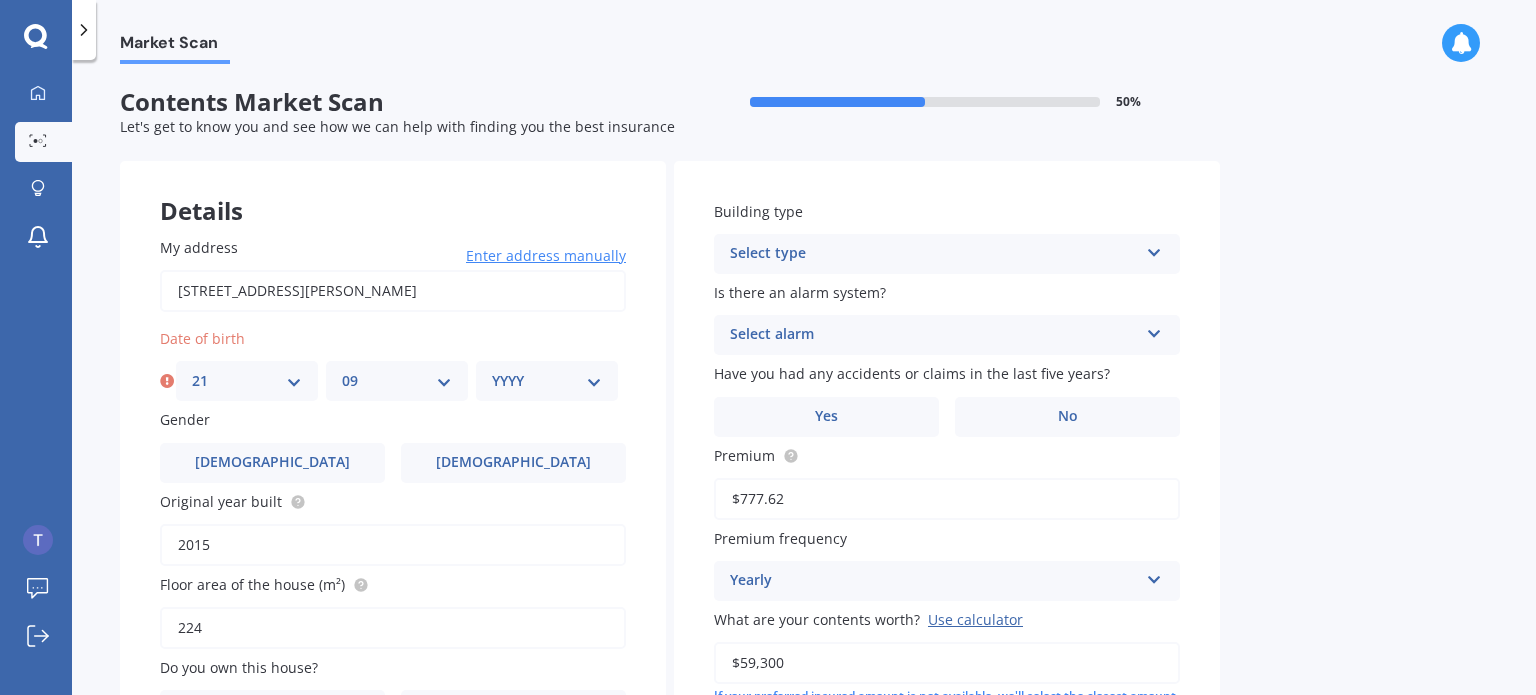 click on "MM 01 02 03 04 05 06 07 08 09 10 11 12" at bounding box center (397, 381) 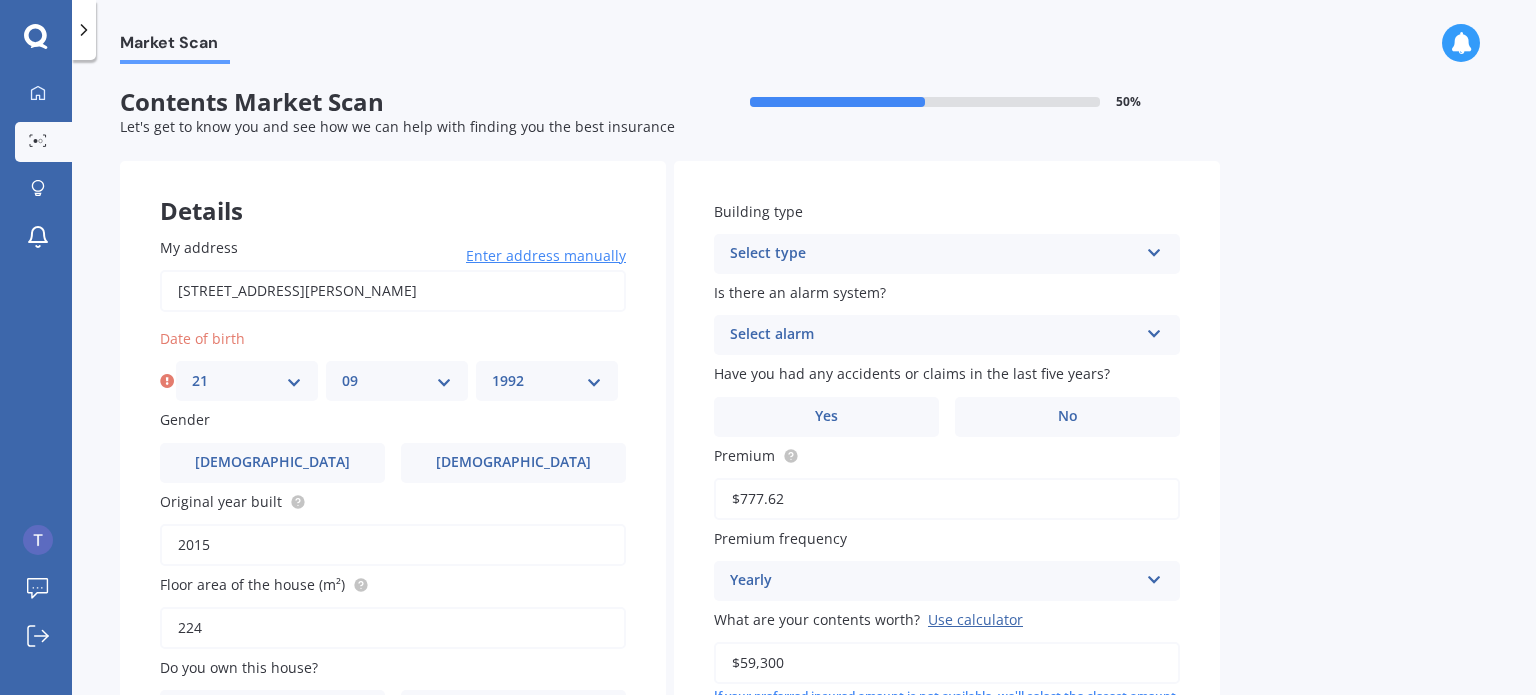 click on "YYYY 2009 2008 2007 2006 2005 2004 2003 2002 2001 2000 1999 1998 1997 1996 1995 1994 1993 1992 1991 1990 1989 1988 1987 1986 1985 1984 1983 1982 1981 1980 1979 1978 1977 1976 1975 1974 1973 1972 1971 1970 1969 1968 1967 1966 1965 1964 1963 1962 1961 1960 1959 1958 1957 1956 1955 1954 1953 1952 1951 1950 1949 1948 1947 1946 1945 1944 1943 1942 1941 1940 1939 1938 1937 1936 1935 1934 1933 1932 1931 1930 1929 1928 1927 1926 1925 1924 1923 1922 1921 1920 1919 1918 1917 1916 1915 1914 1913 1912 1911 1910" at bounding box center (547, 381) 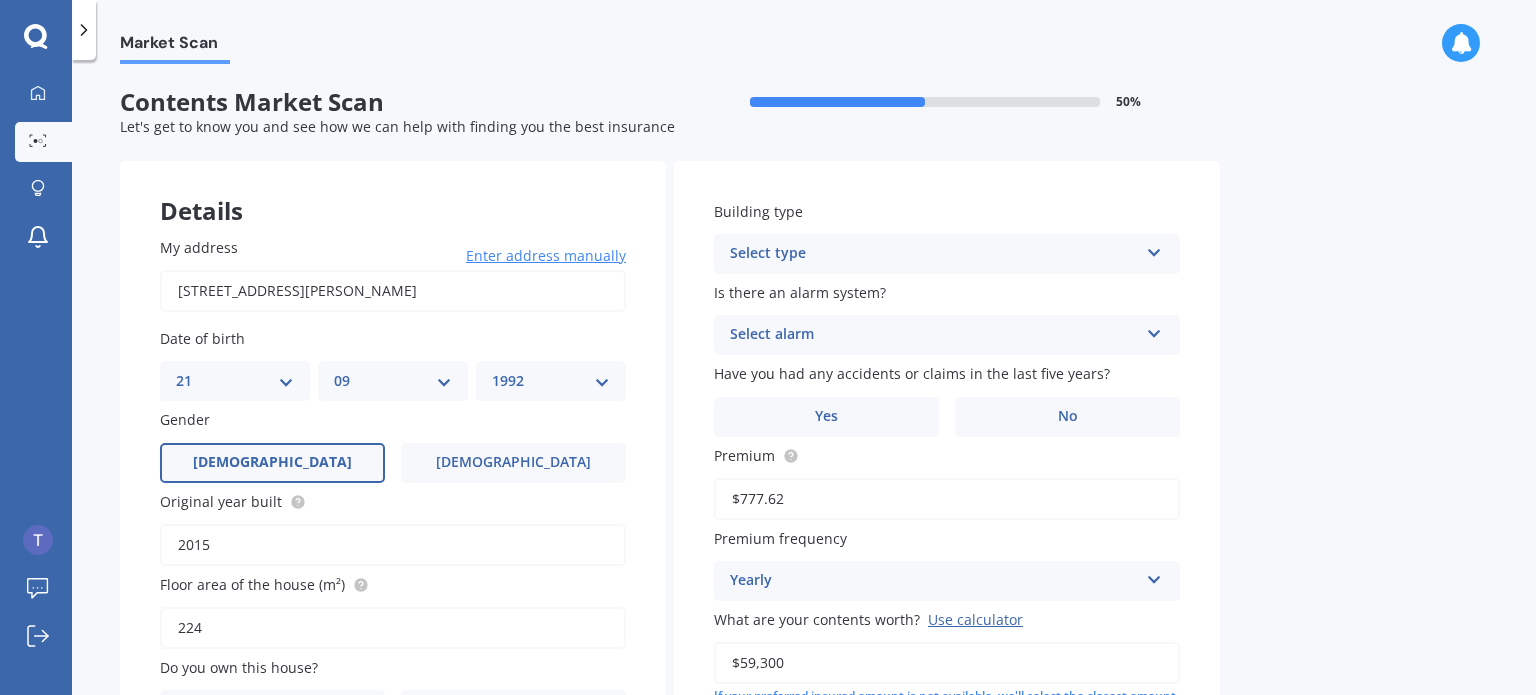 click on "[DEMOGRAPHIC_DATA]" at bounding box center [272, 463] 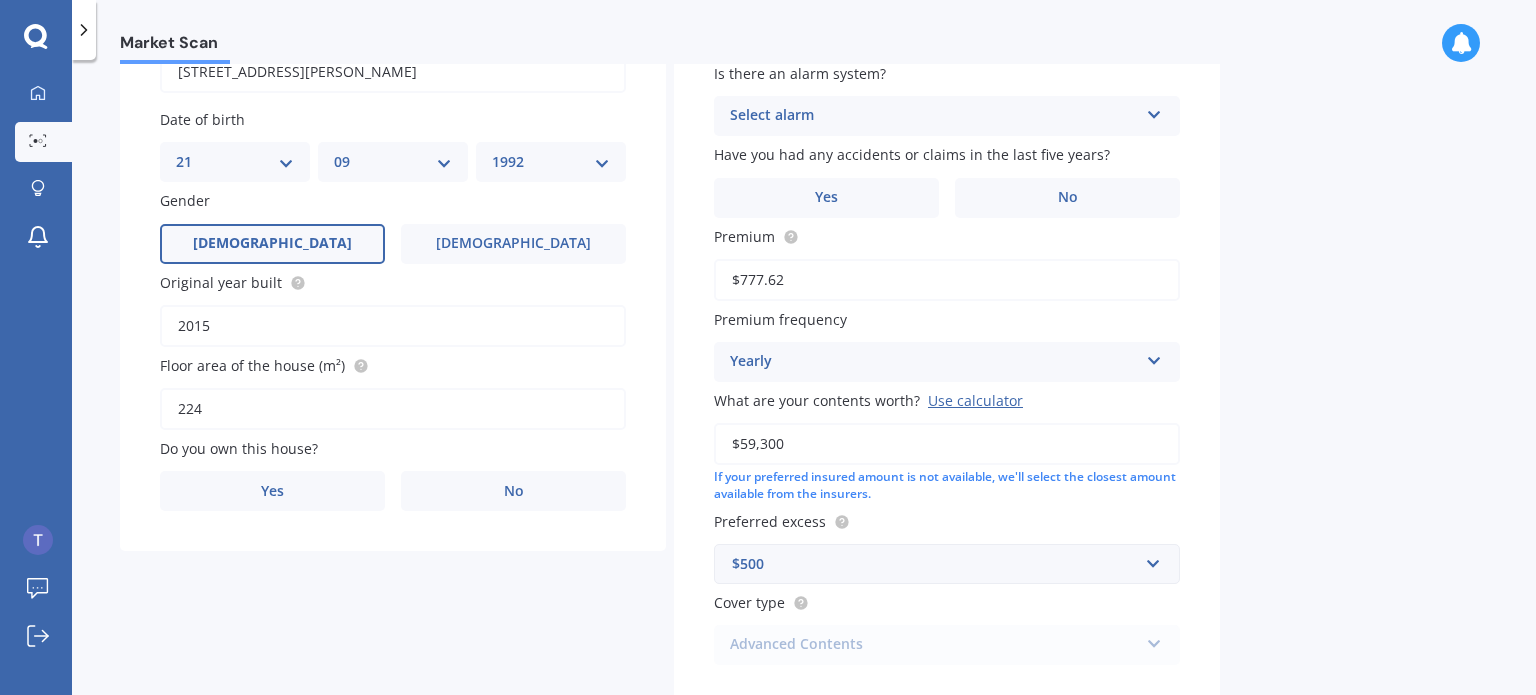 scroll, scrollTop: 220, scrollLeft: 0, axis: vertical 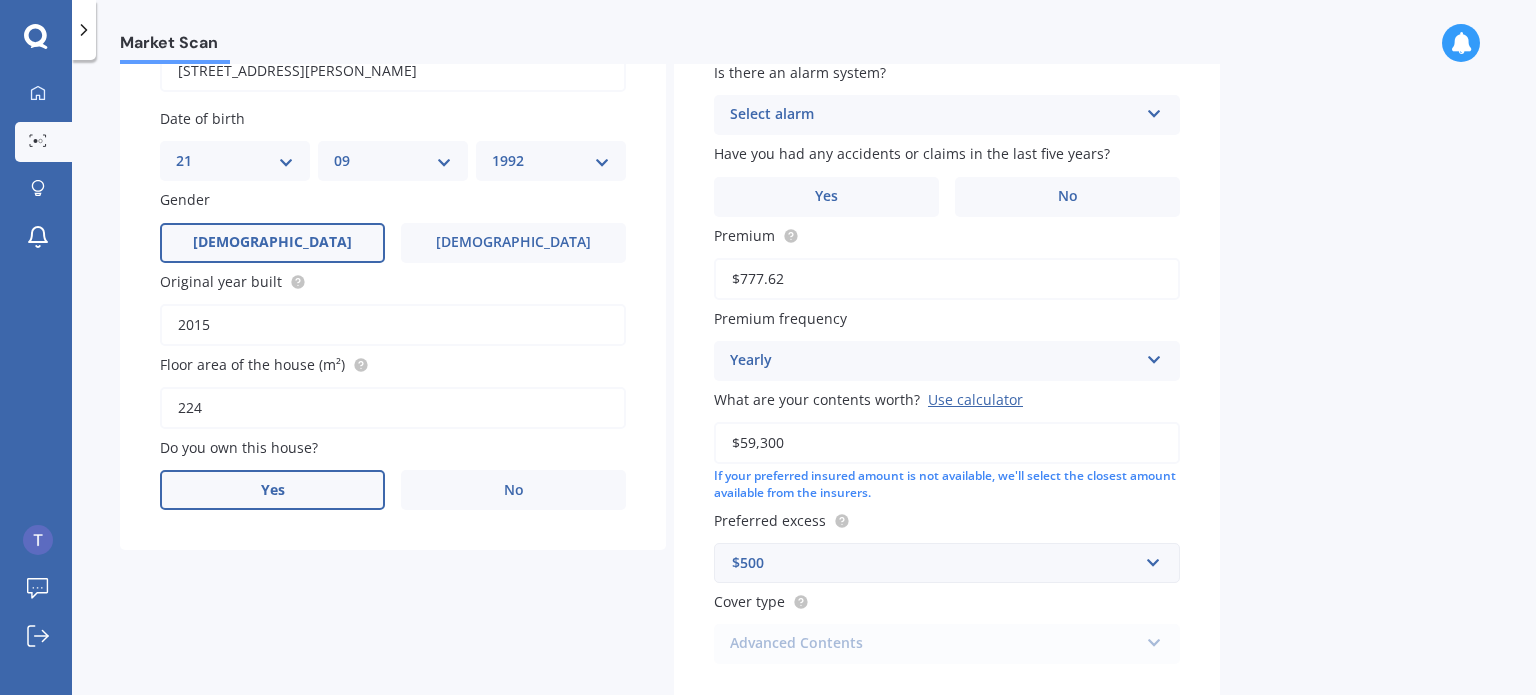click on "Yes" at bounding box center [272, 490] 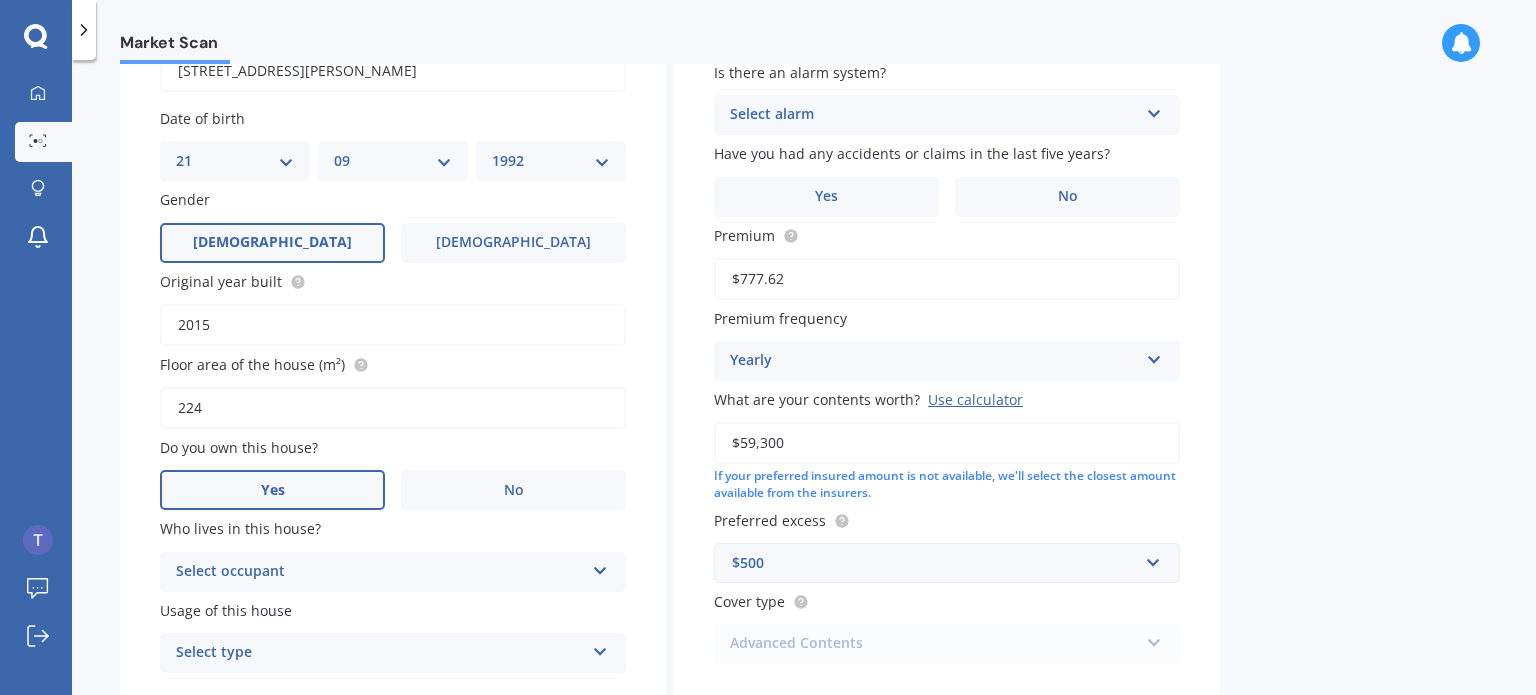 scroll, scrollTop: 343, scrollLeft: 0, axis: vertical 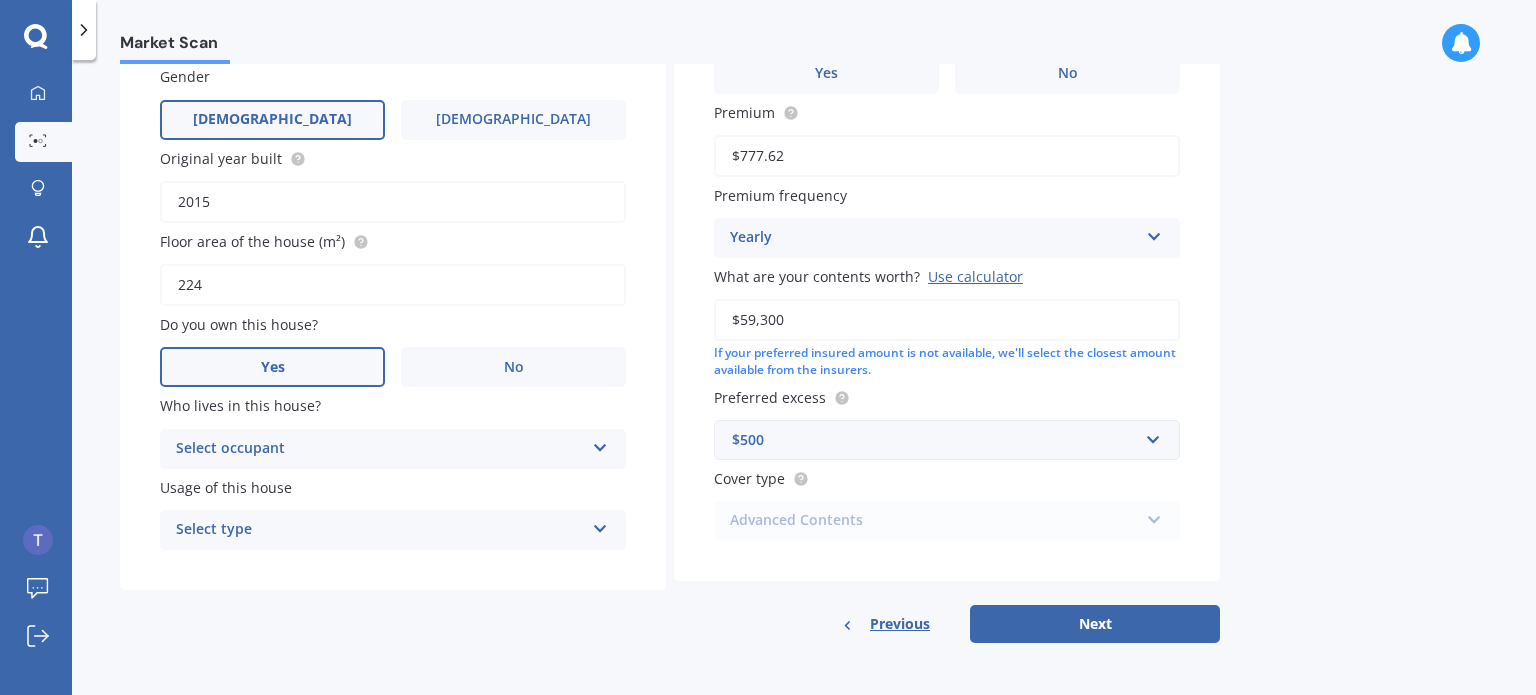 click on "Select occupant" at bounding box center [380, 449] 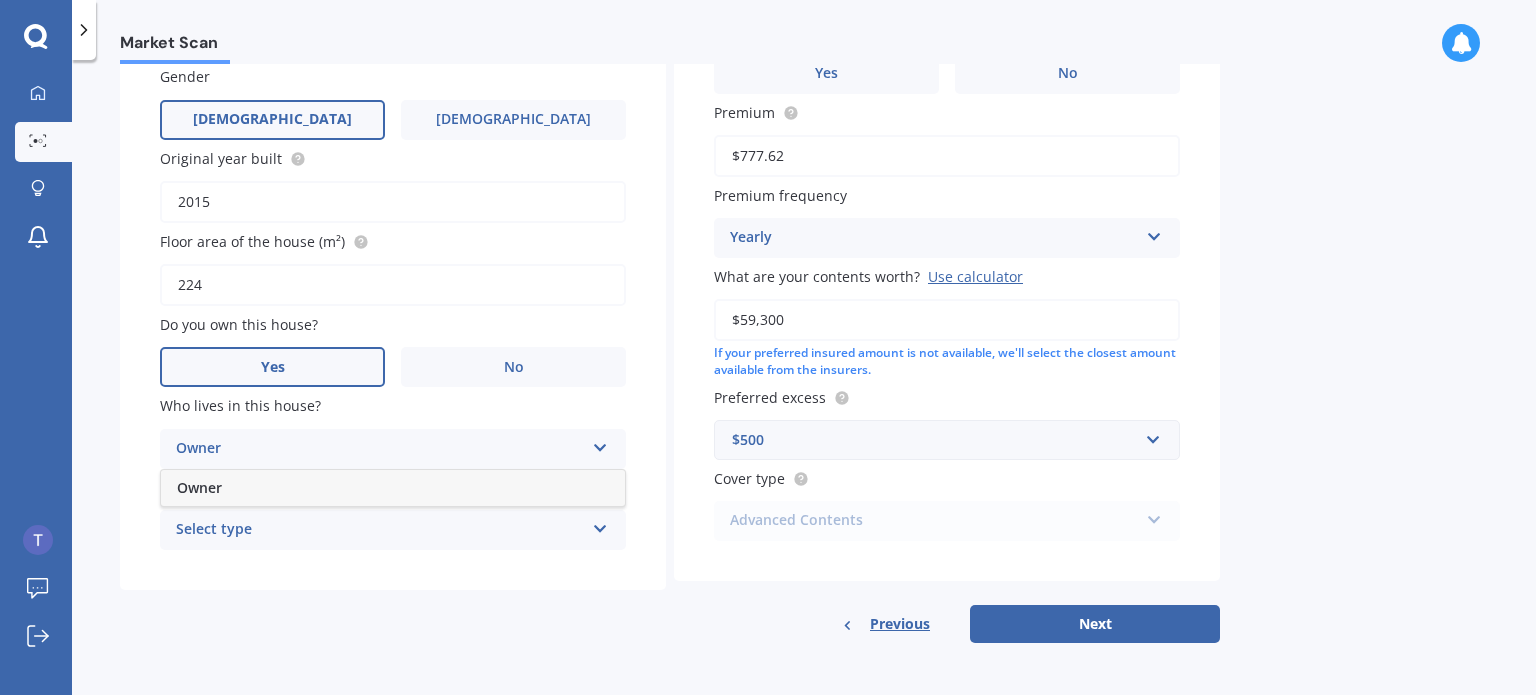click on "Owner" at bounding box center (393, 488) 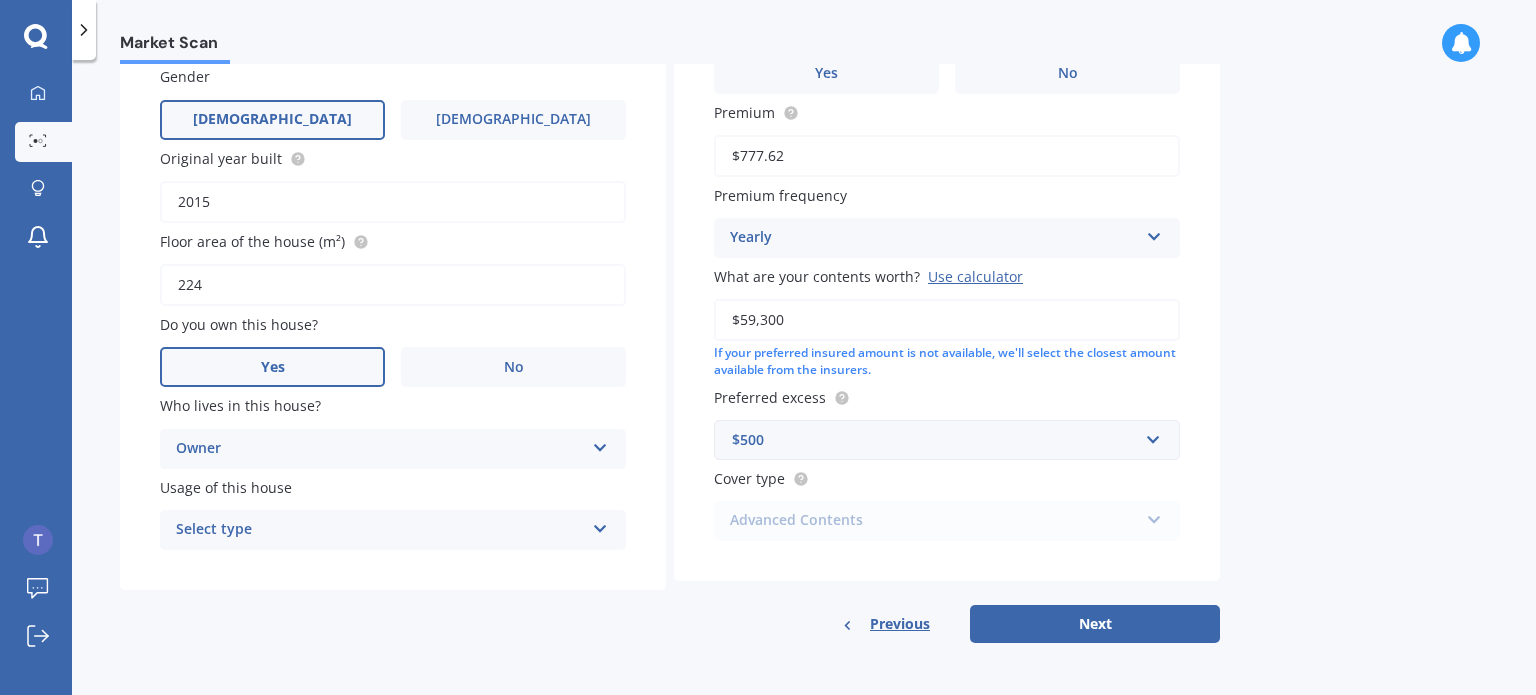 click on "Select type" at bounding box center (380, 530) 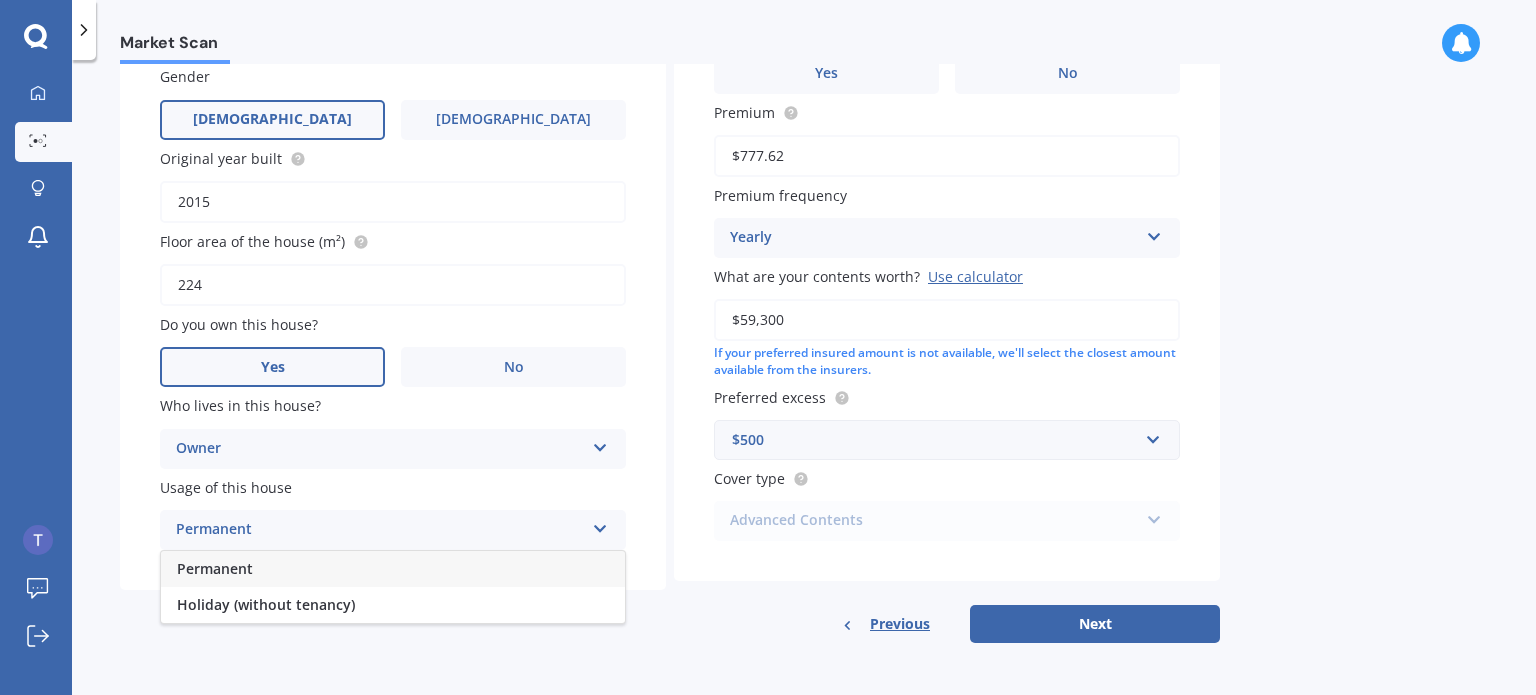 click on "Permanent" at bounding box center [215, 568] 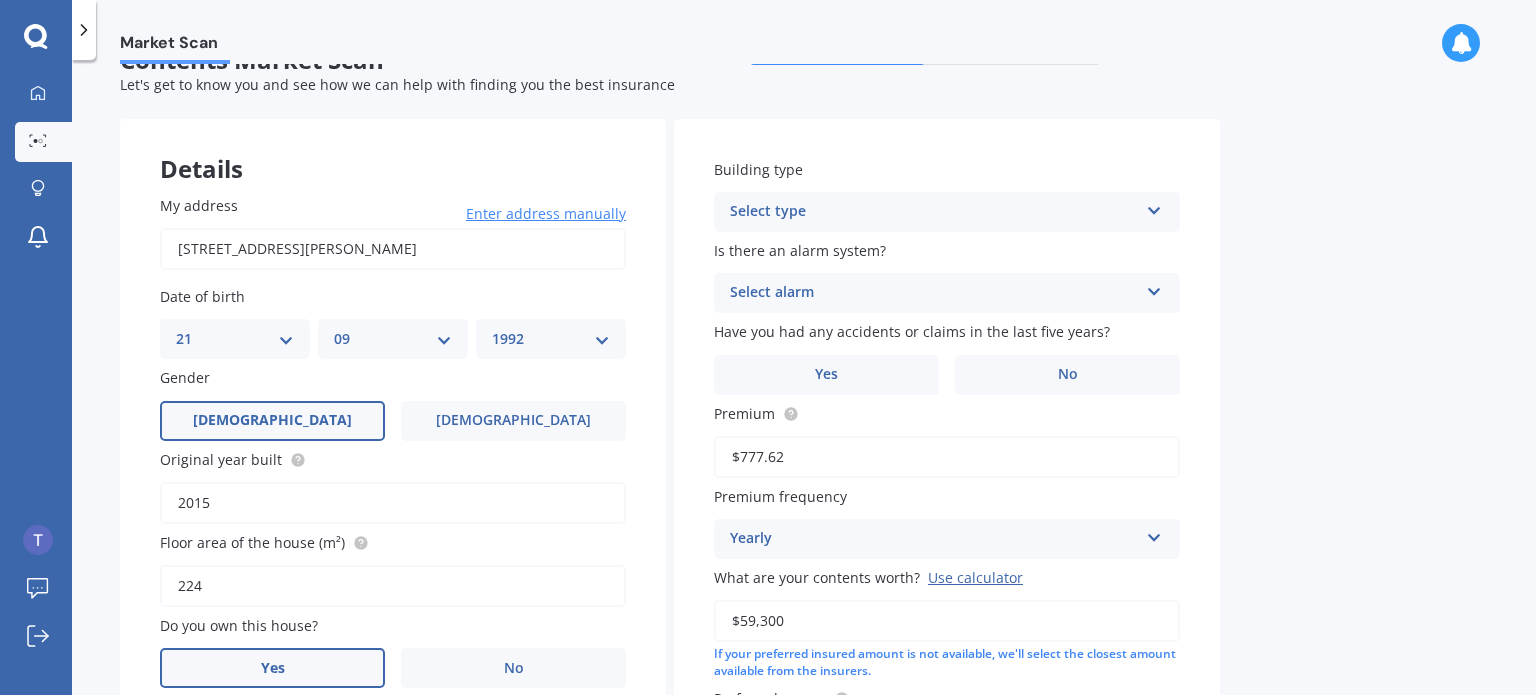 scroll, scrollTop: 22, scrollLeft: 0, axis: vertical 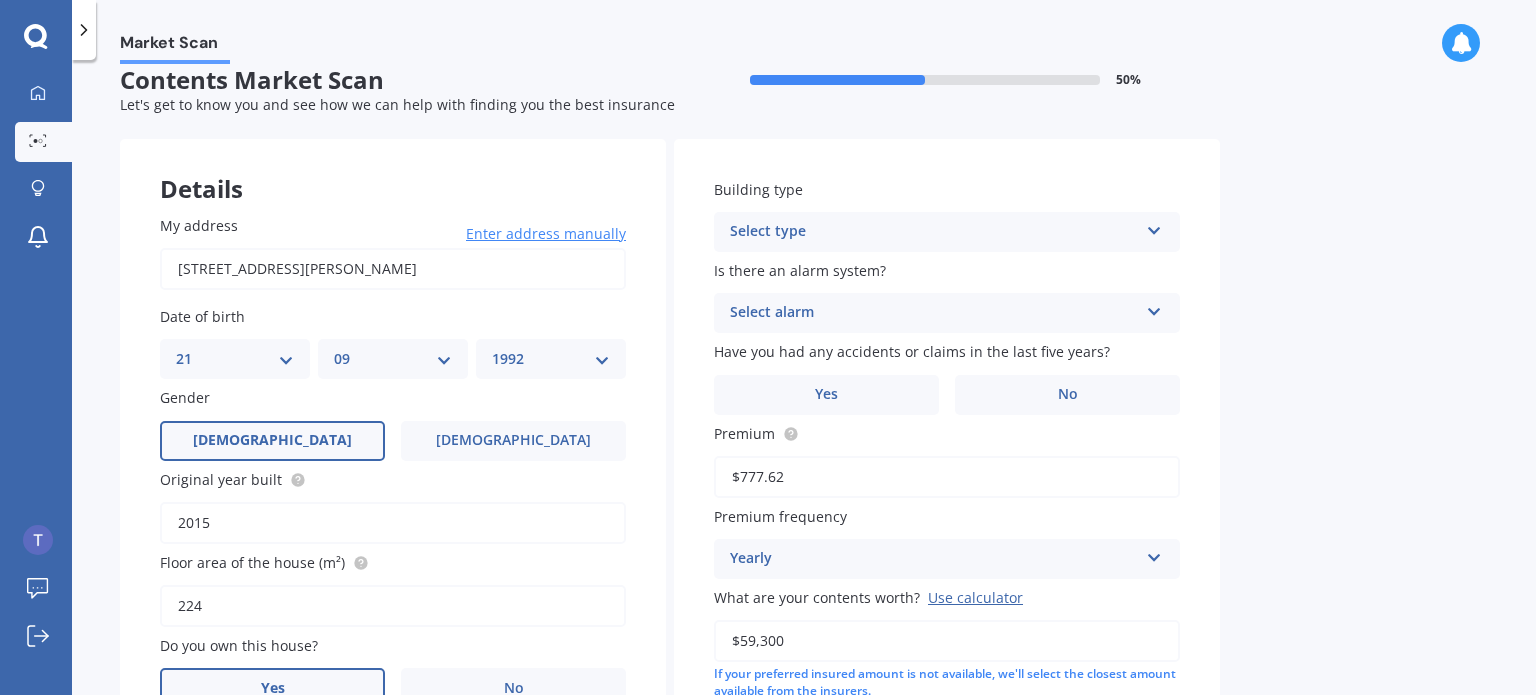 click on "$777.62" at bounding box center (947, 477) 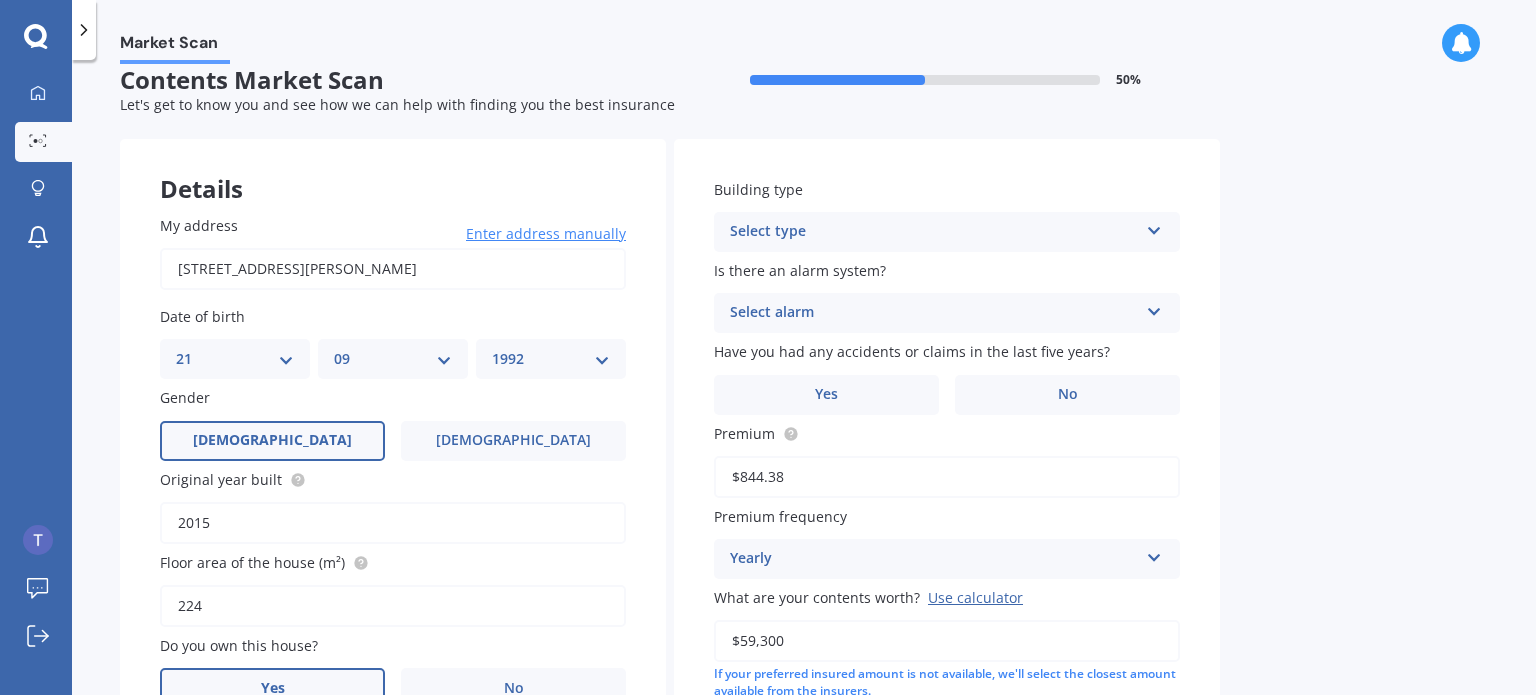 type on "$844.38" 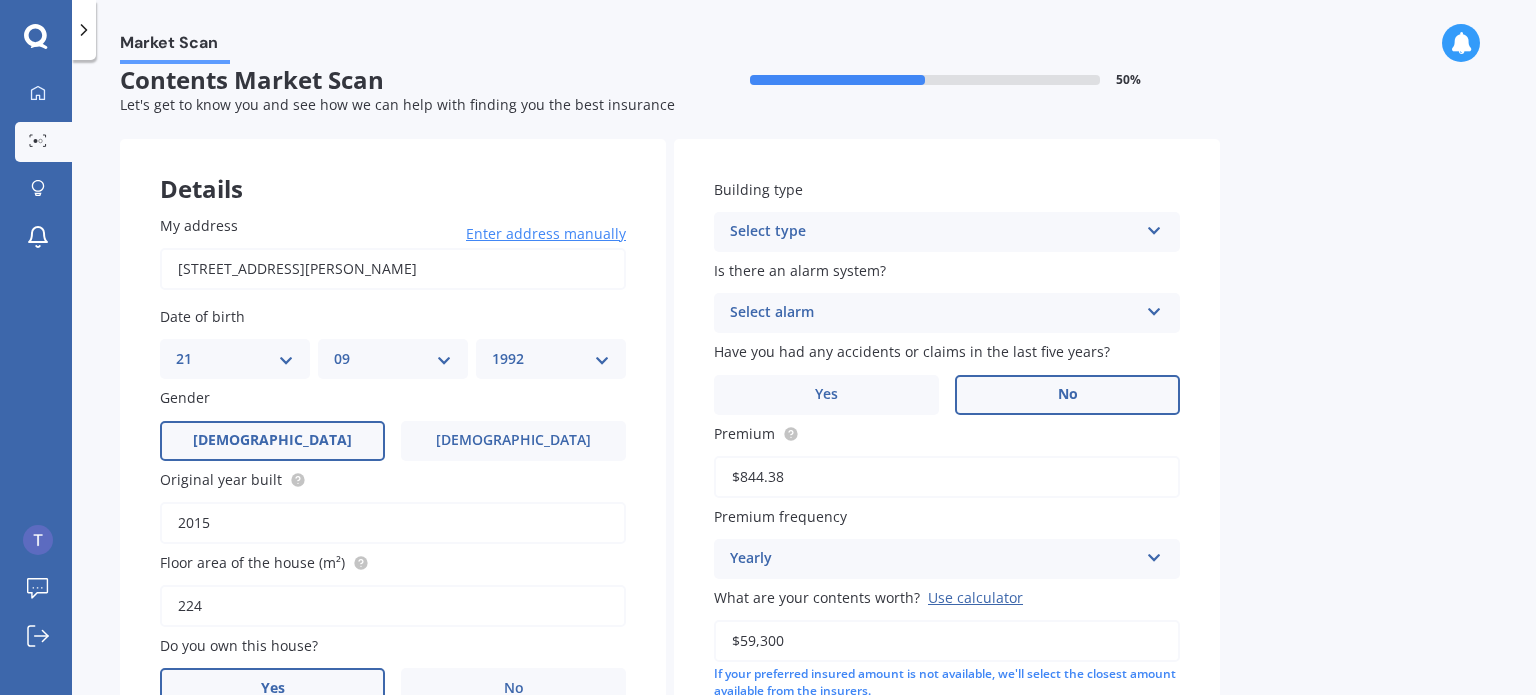click on "No" at bounding box center [1067, 395] 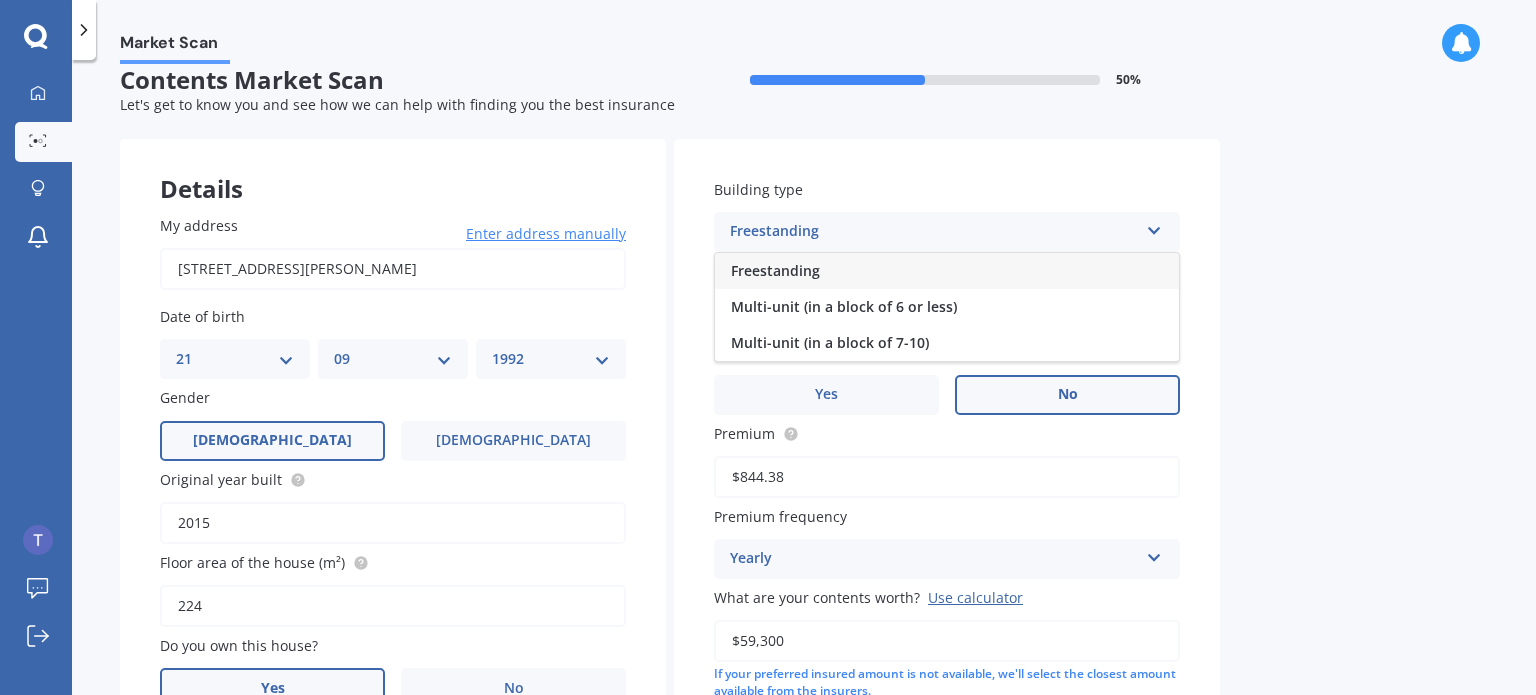 click on "Freestanding" at bounding box center [947, 271] 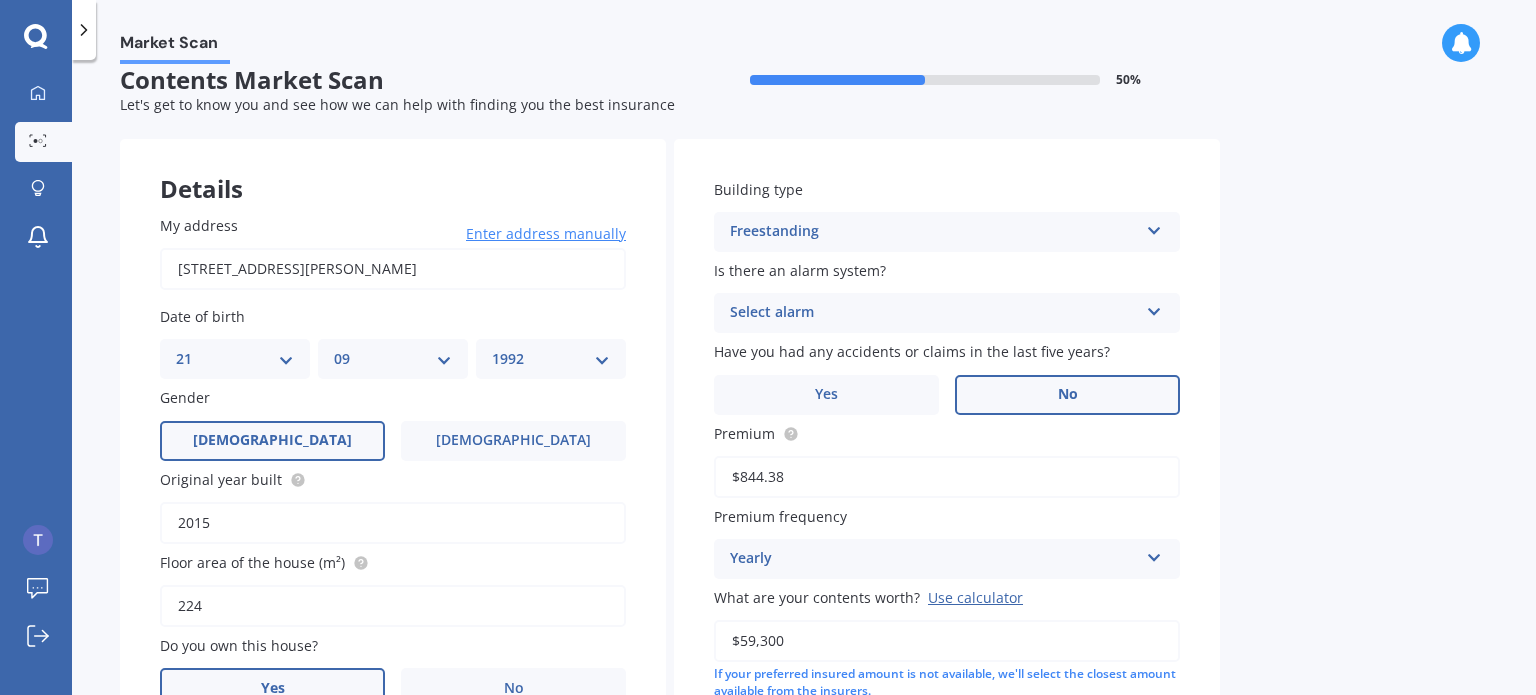 click on "Select alarm" at bounding box center [934, 313] 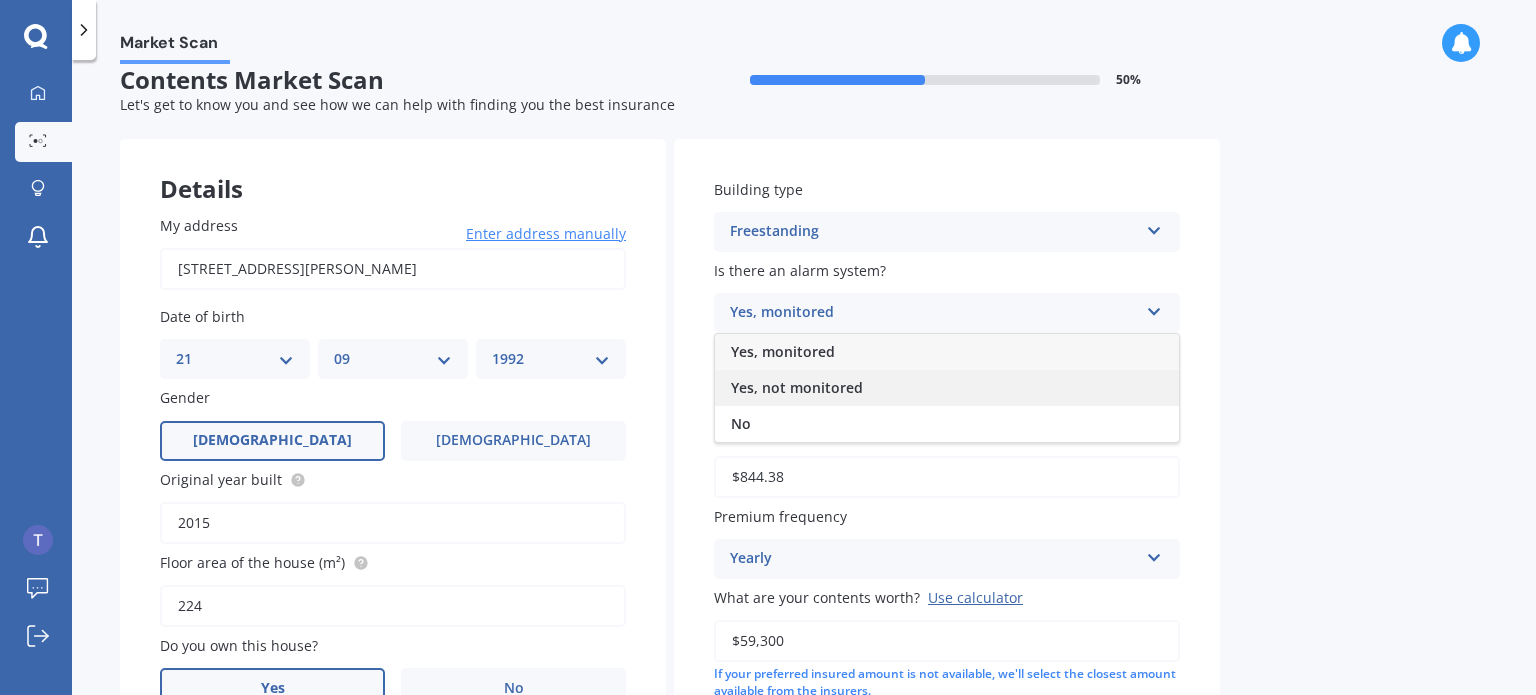click on "Yes, not monitored" at bounding box center (947, 388) 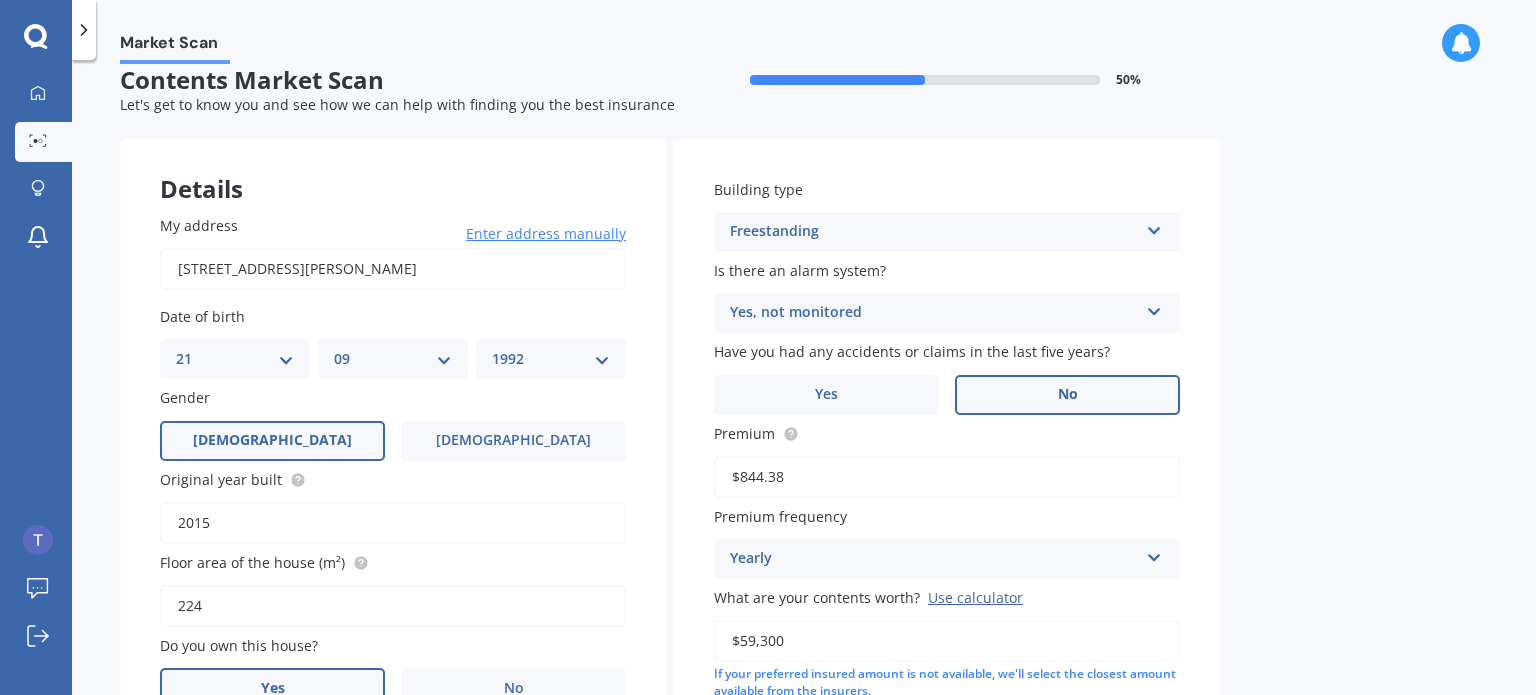 click on "Market Scan Contents Market Scan 50 % Let's get to know you and see how we can help with finding you the best insurance Details My address [STREET_ADDRESS][PERSON_NAME] Enter address manually Search Date of birth DD 01 02 03 04 05 06 07 08 09 10 11 12 13 14 15 16 17 18 19 20 21 22 23 24 25 26 27 28 29 30 31 MM 01 02 03 04 05 06 07 08 09 10 11 12 YYYY 2009 2008 2007 2006 2005 2004 2003 2002 2001 2000 1999 1998 1997 1996 1995 1994 1993 1992 1991 1990 1989 1988 1987 1986 1985 1984 1983 1982 1981 1980 1979 1978 1977 1976 1975 1974 1973 1972 1971 1970 1969 1968 1967 1966 1965 1964 1963 1962 1961 1960 1959 1958 1957 1956 1955 1954 1953 1952 1951 1950 1949 1948 1947 1946 1945 1944 1943 1942 1941 1940 1939 1938 1937 1936 1935 1934 1933 1932 1931 1930 1929 1928 1927 1926 1925 1924 1923 1922 1921 1920 1919 1918 1917 1916 1915 1914 1913 1912 1911 1910 Gender [DEMOGRAPHIC_DATA] [DEMOGRAPHIC_DATA] Original year built 2015 Floor area of the house (m²) 224 Do you own this house? Yes No Who lives in this house? Owner Owner Permanent No" at bounding box center (804, 381) 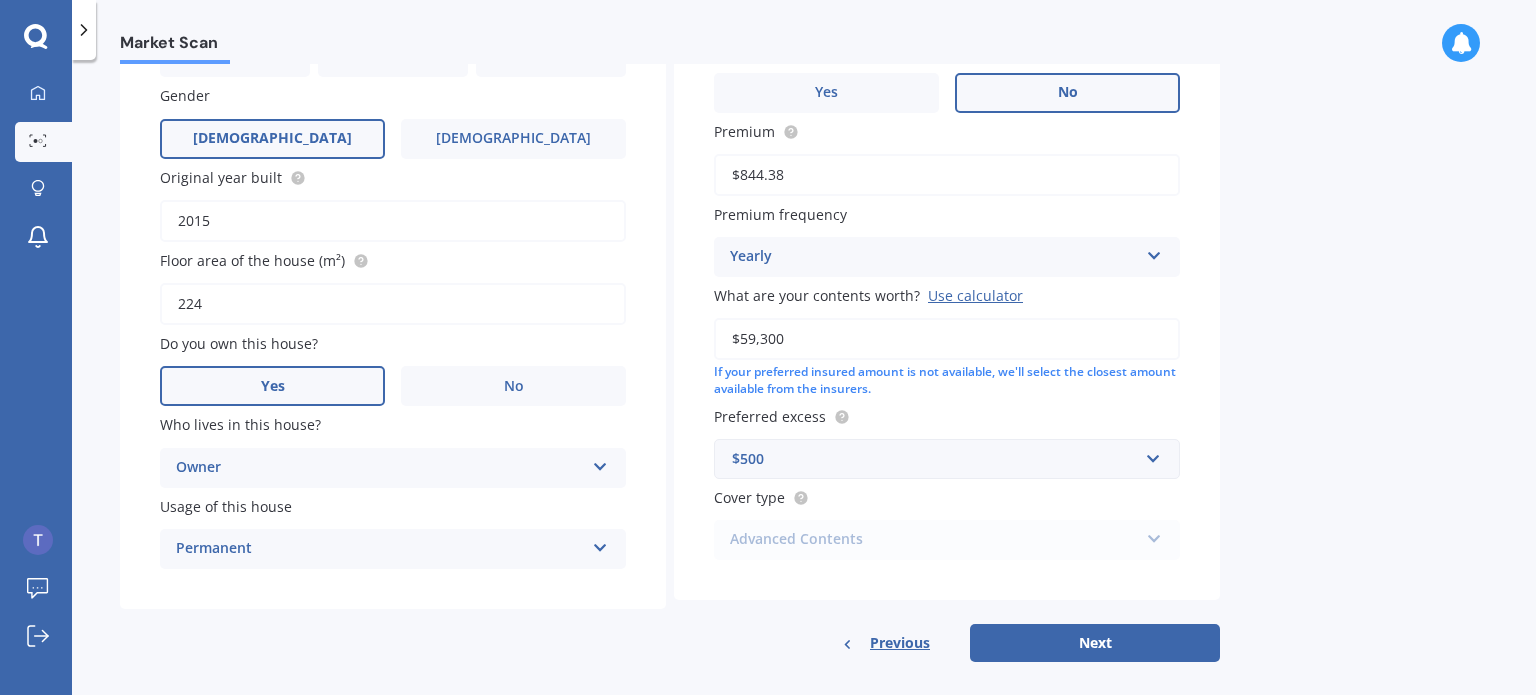 scroll, scrollTop: 339, scrollLeft: 0, axis: vertical 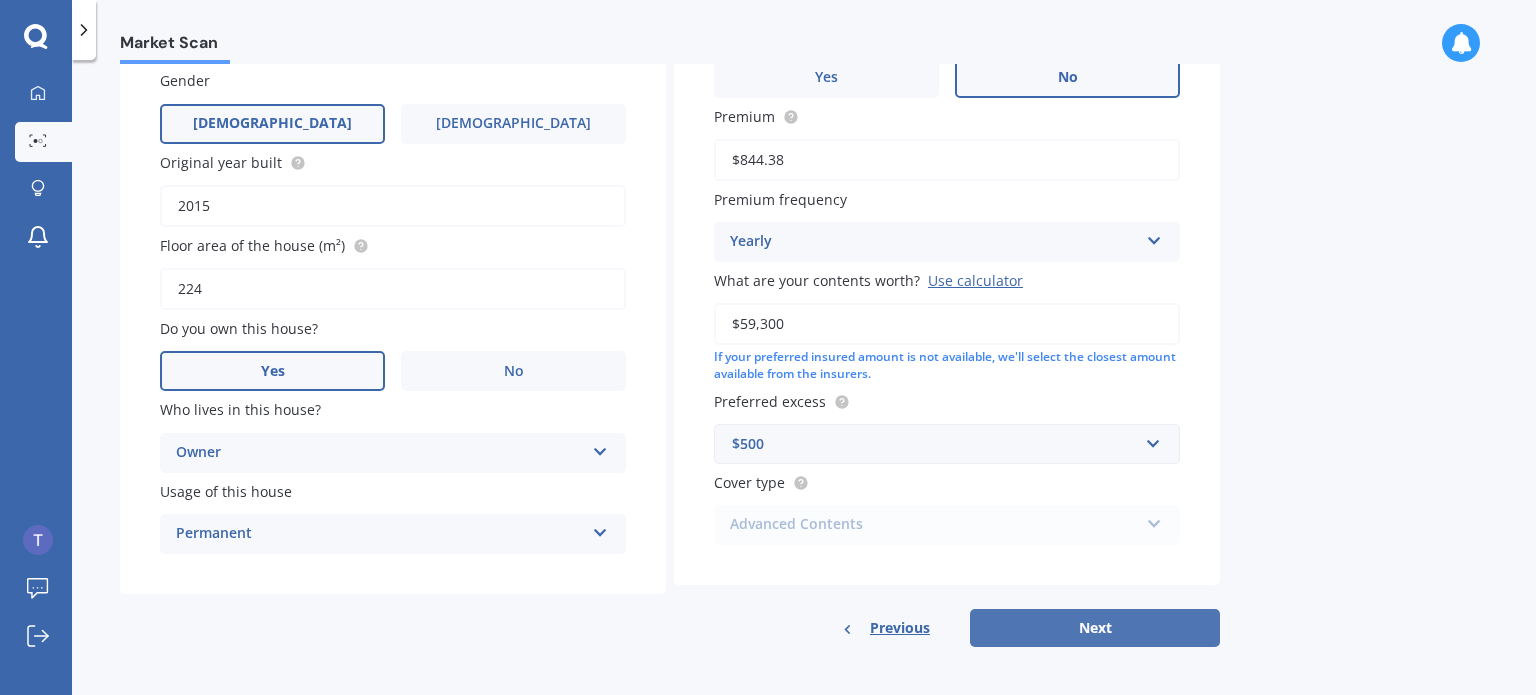 click on "Next" at bounding box center [1095, 628] 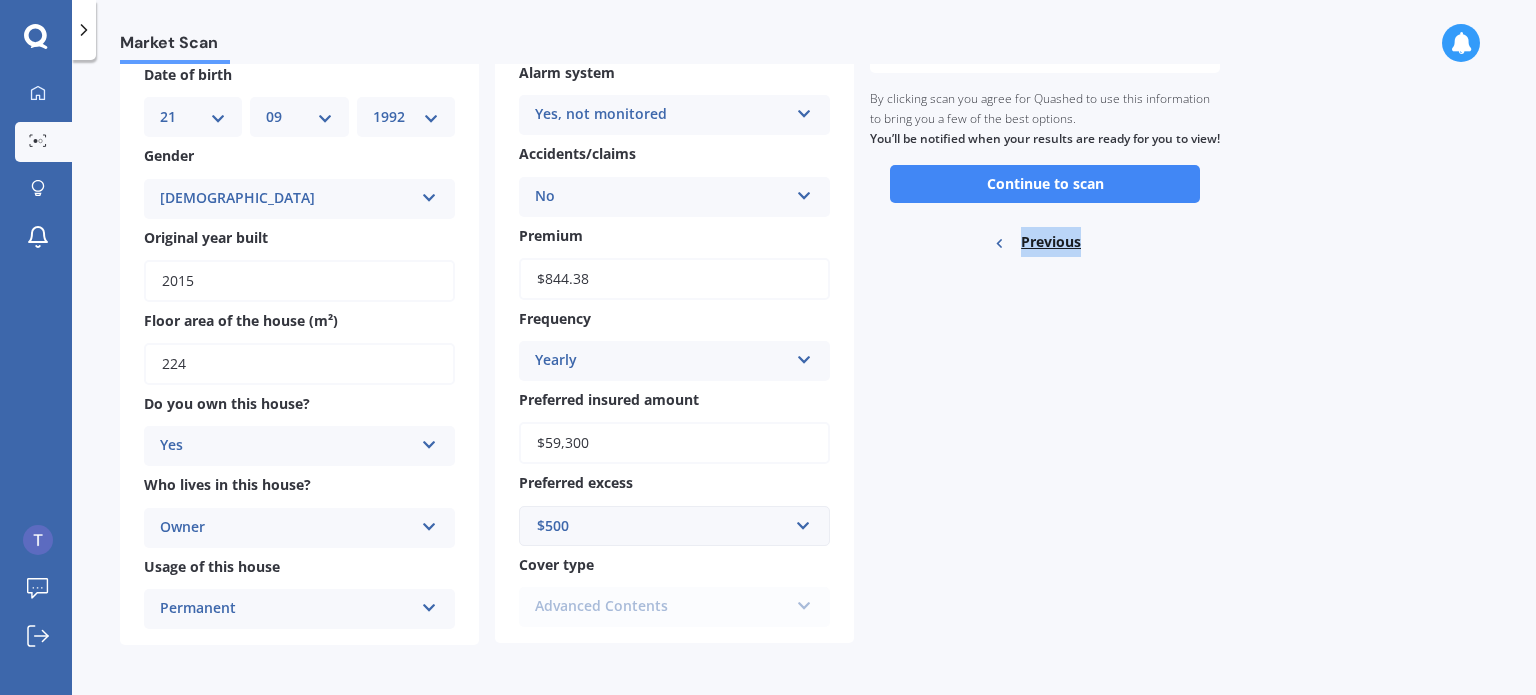 scroll, scrollTop: 196, scrollLeft: 0, axis: vertical 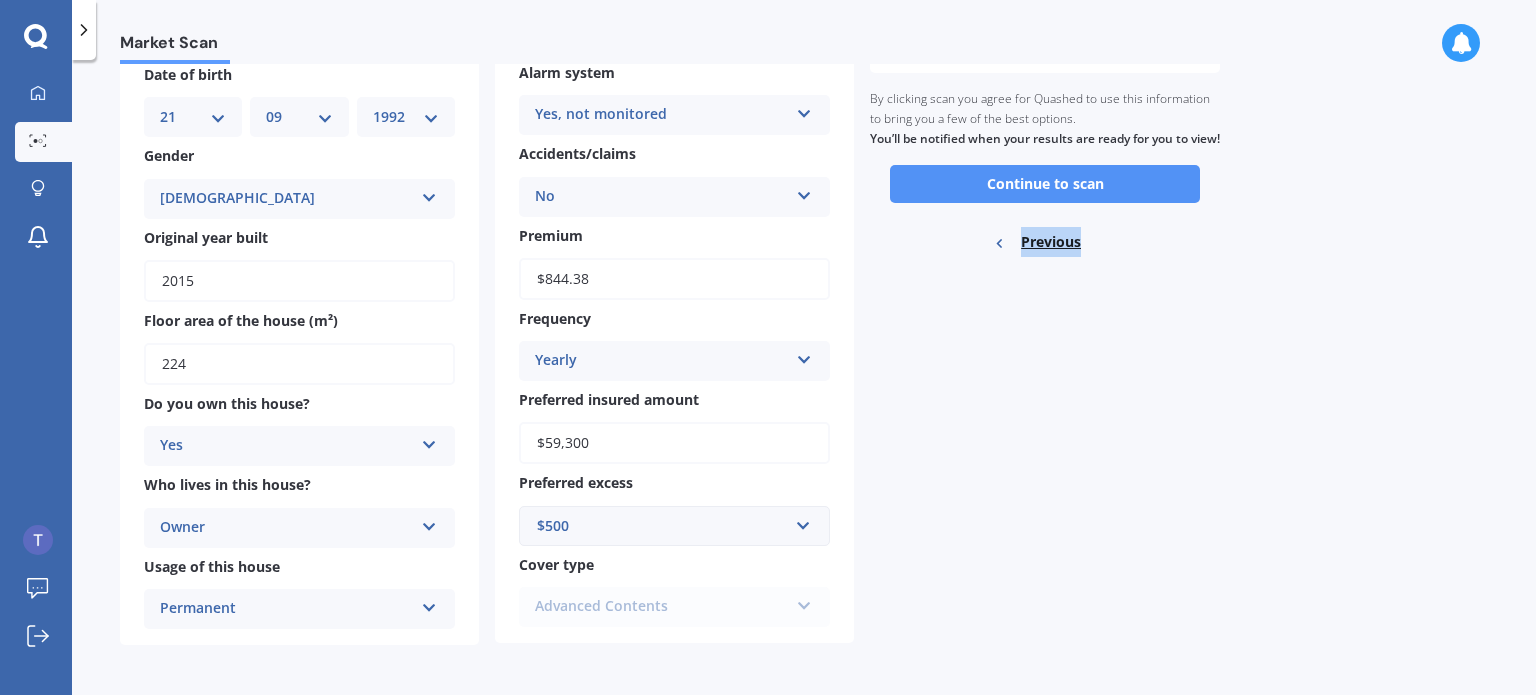 click on "Continue to scan" at bounding box center [1045, 184] 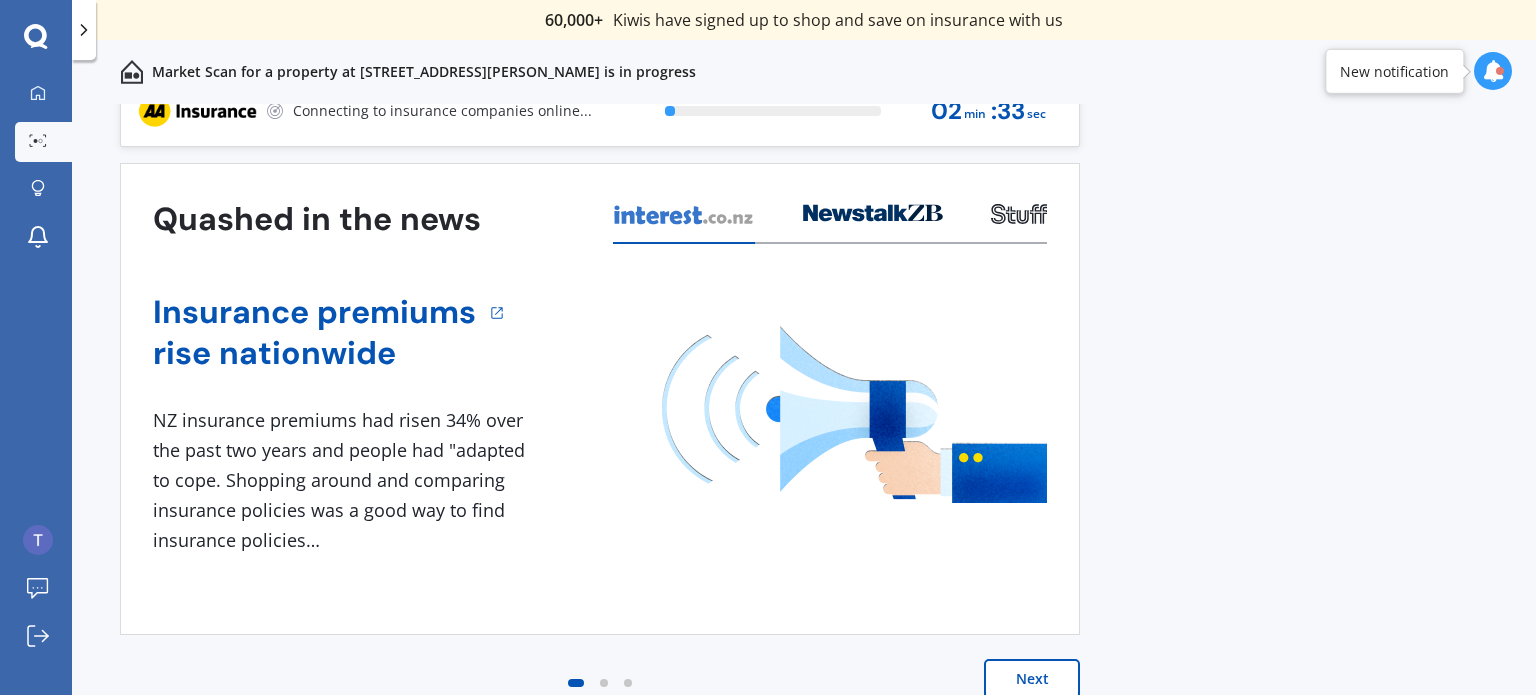 scroll, scrollTop: 0, scrollLeft: 0, axis: both 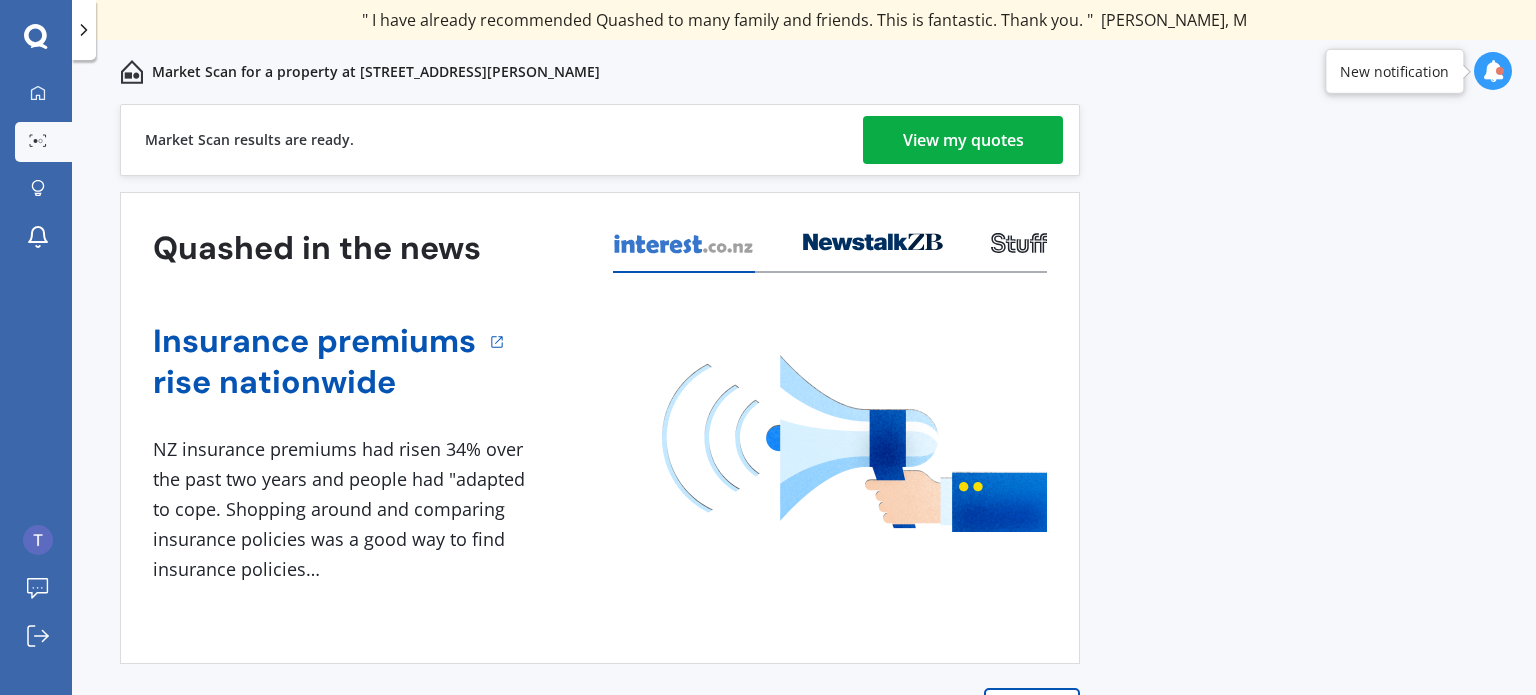 click on "View my quotes" at bounding box center (963, 140) 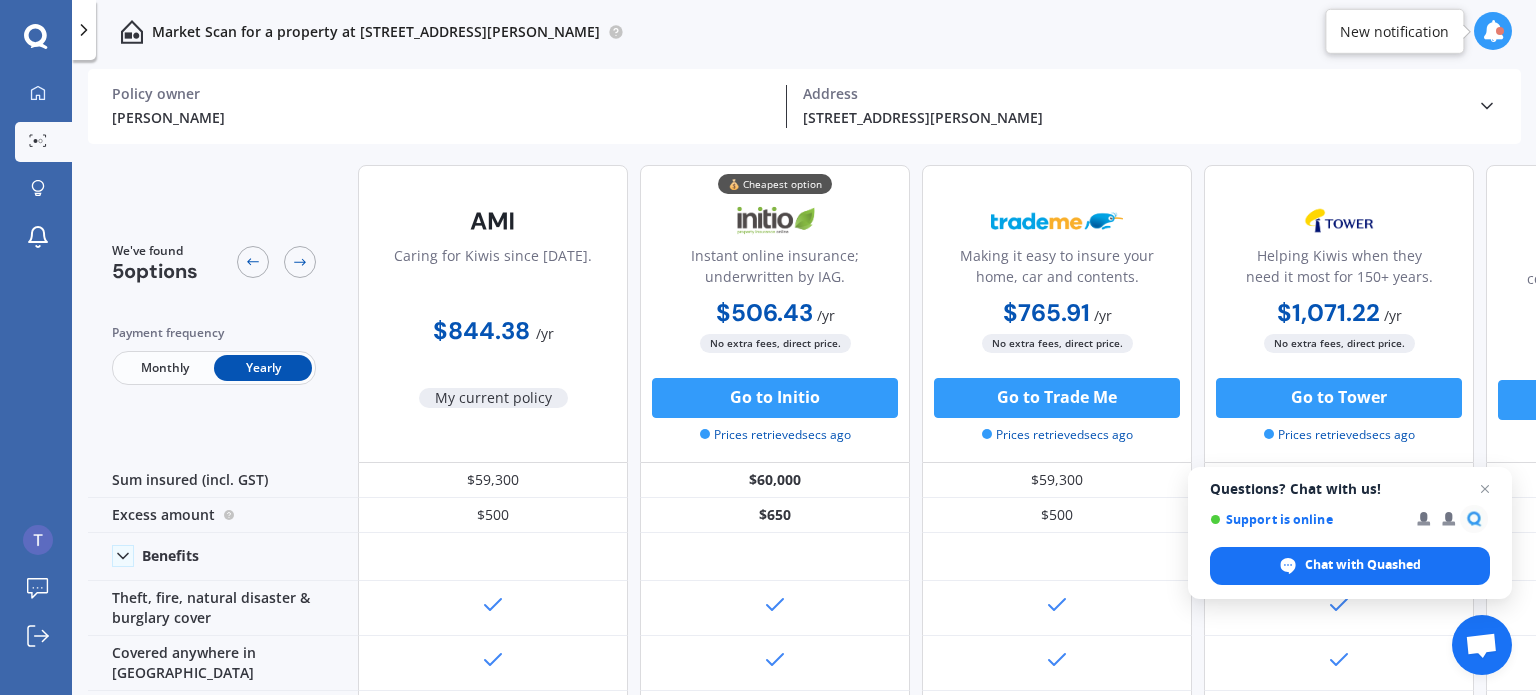 scroll, scrollTop: 250, scrollLeft: 0, axis: vertical 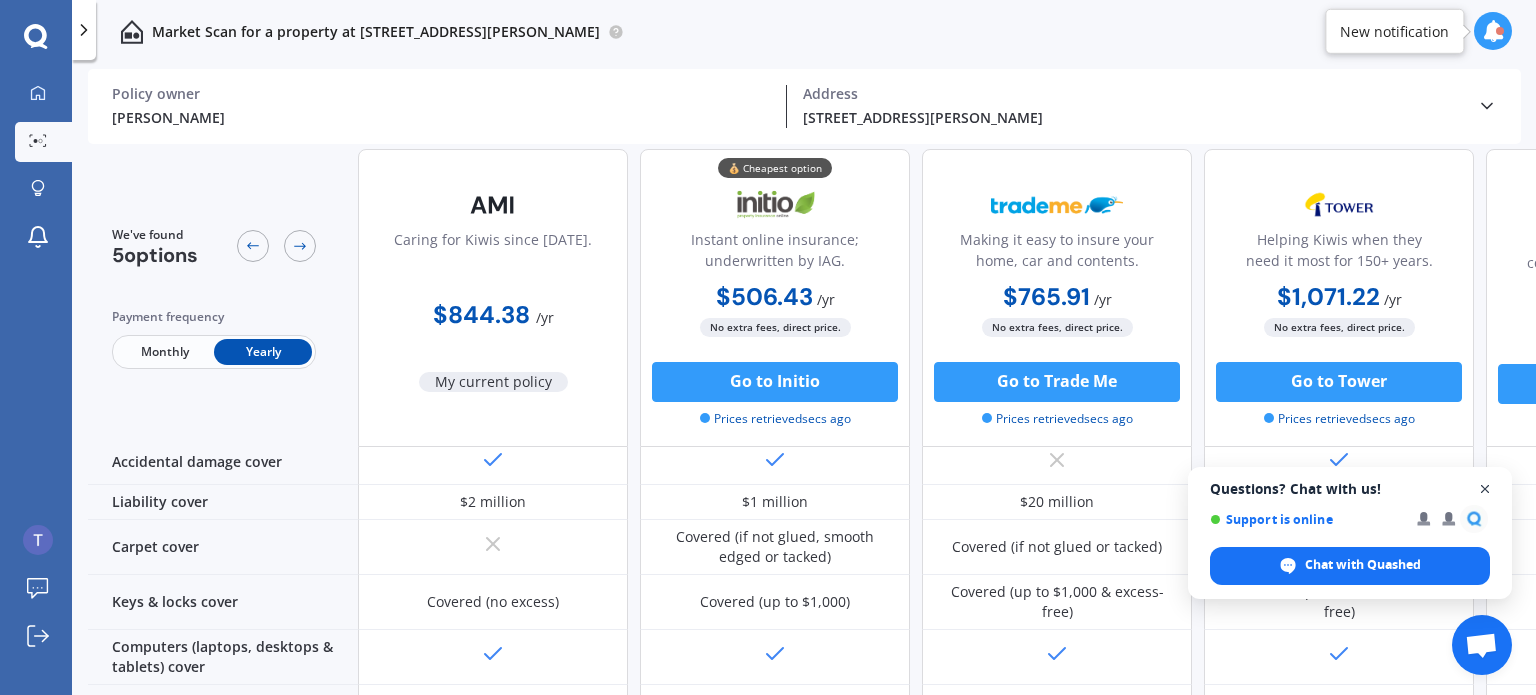 click at bounding box center [1485, 489] 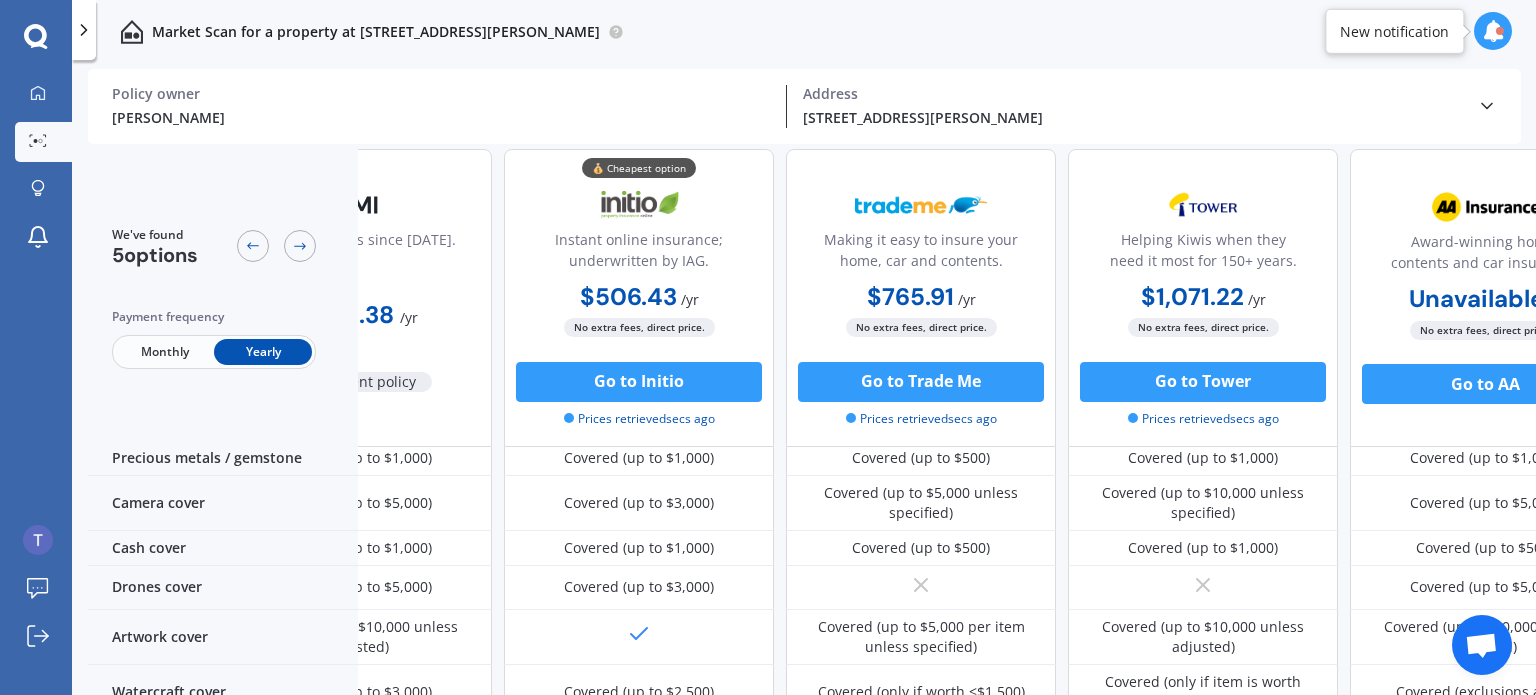 scroll, scrollTop: 648, scrollLeft: 136, axis: both 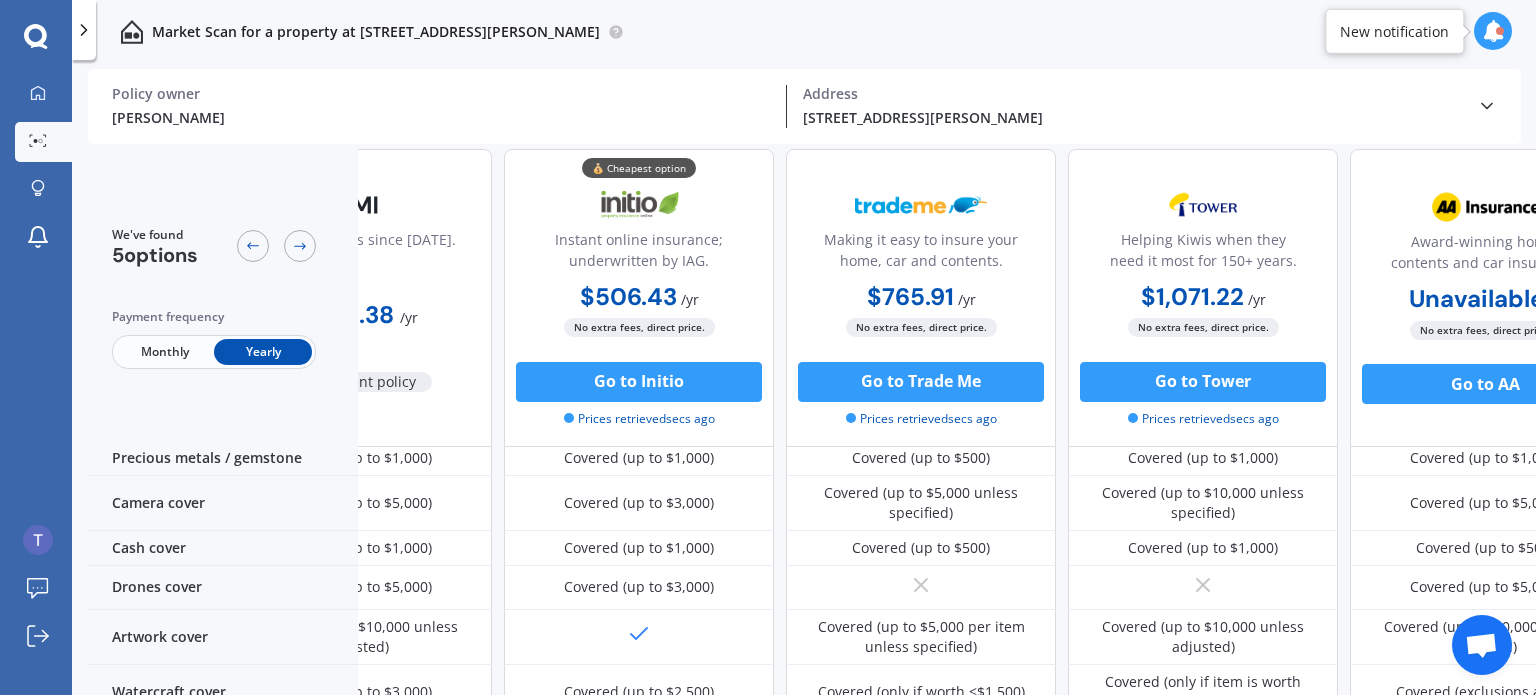 click on "Covered (up to $5,000)" at bounding box center (1485, 503) 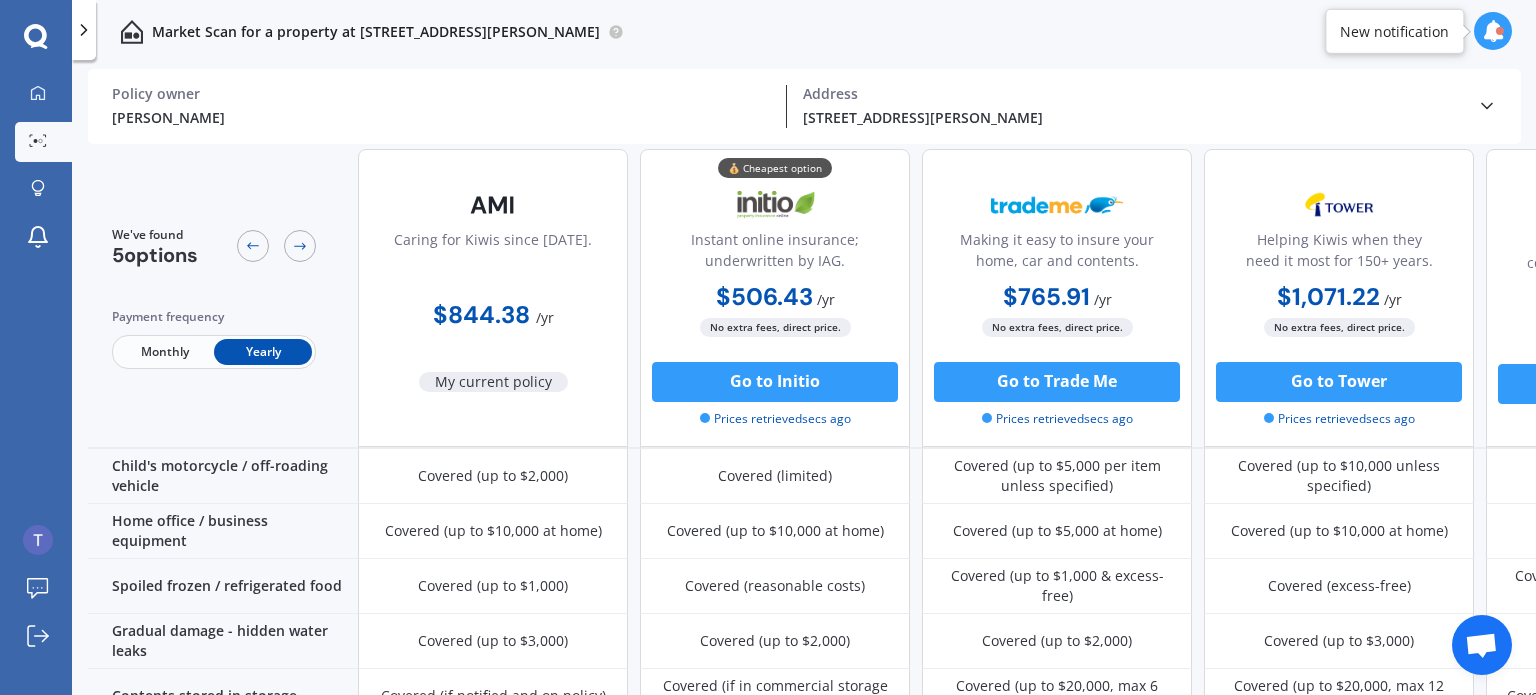 scroll, scrollTop: 975, scrollLeft: 0, axis: vertical 